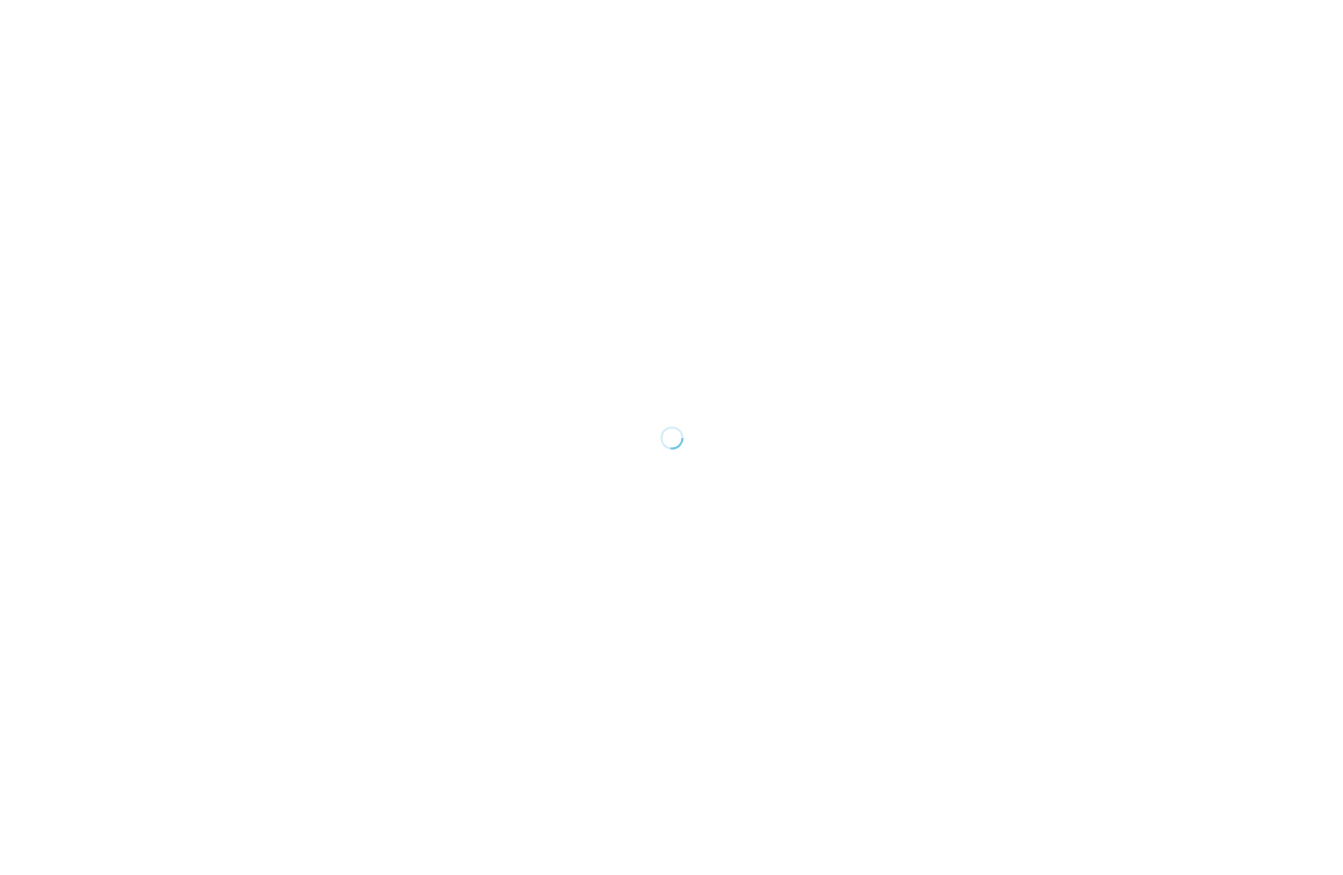 scroll, scrollTop: 0, scrollLeft: 0, axis: both 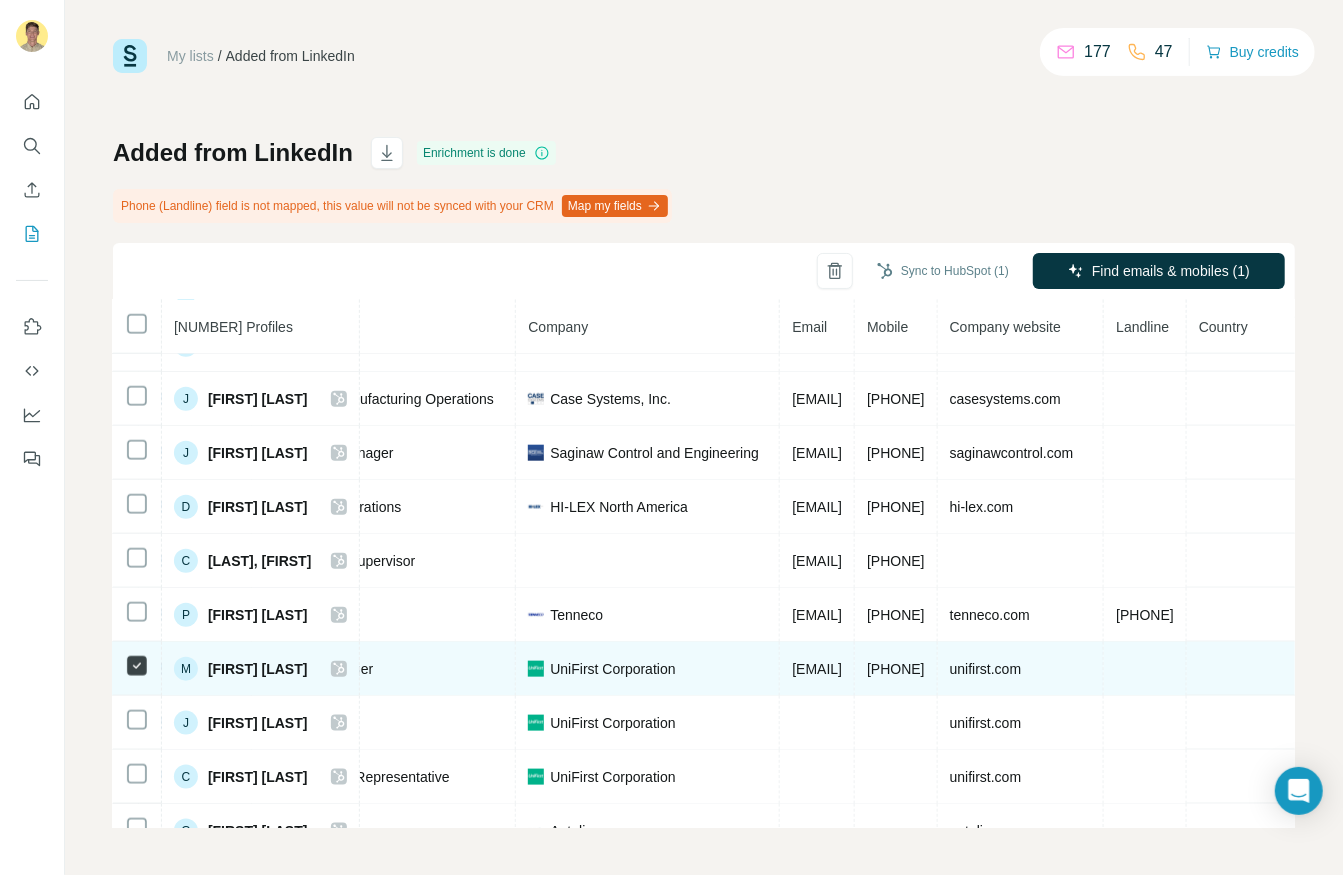 click on "[PHONE]" at bounding box center [896, 669] 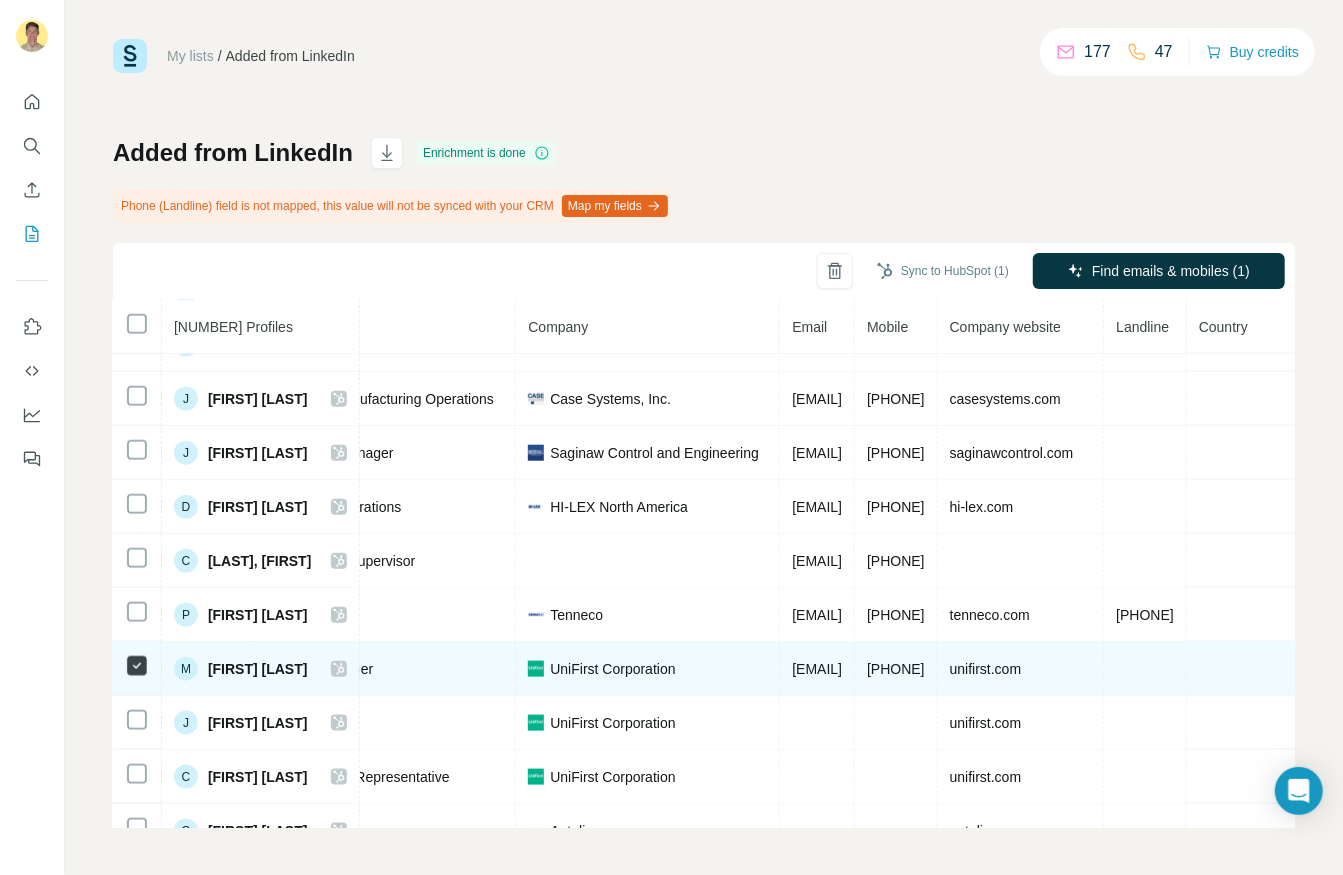 click on "[PHONE]" at bounding box center [896, 669] 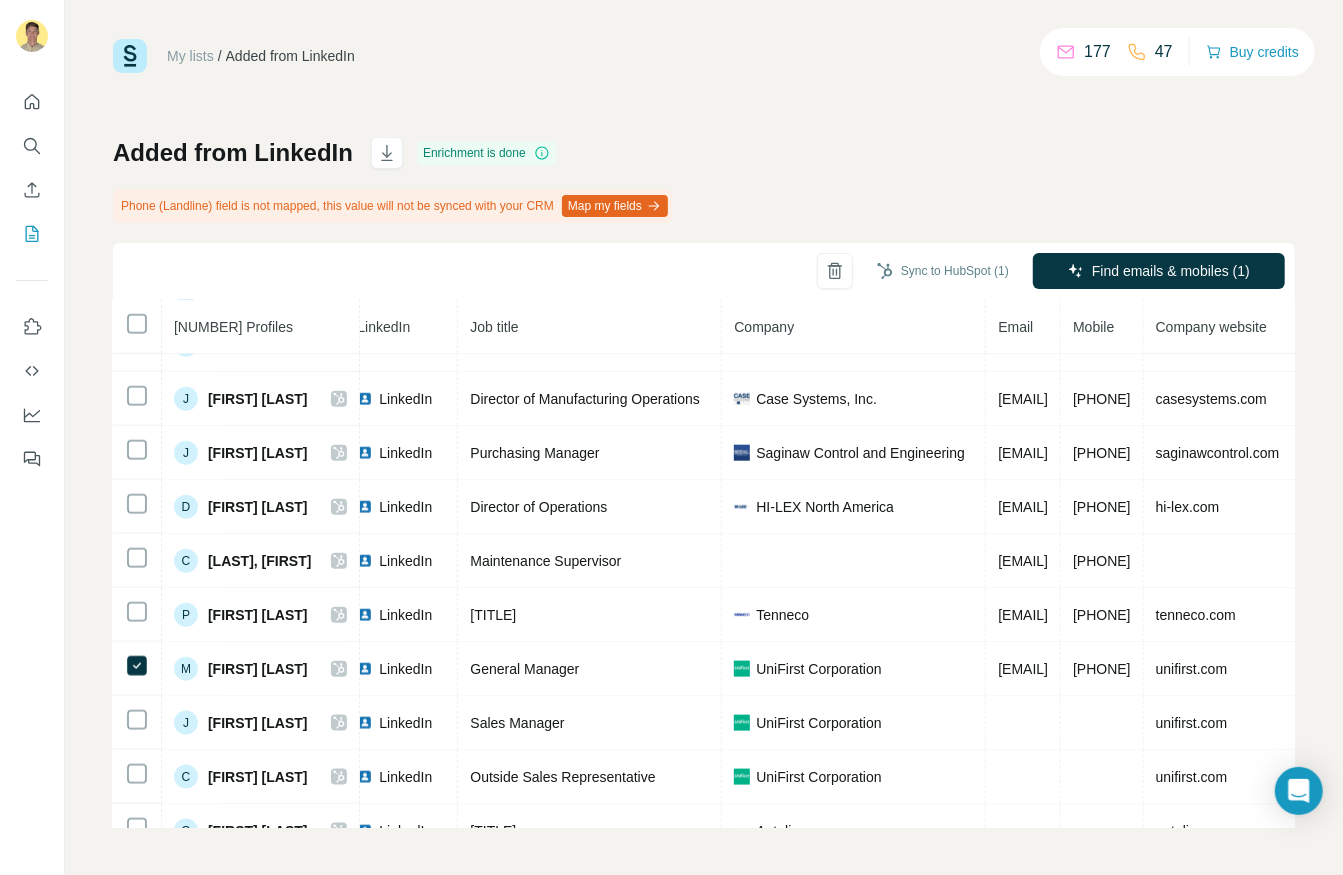 scroll, scrollTop: 1116, scrollLeft: 0, axis: vertical 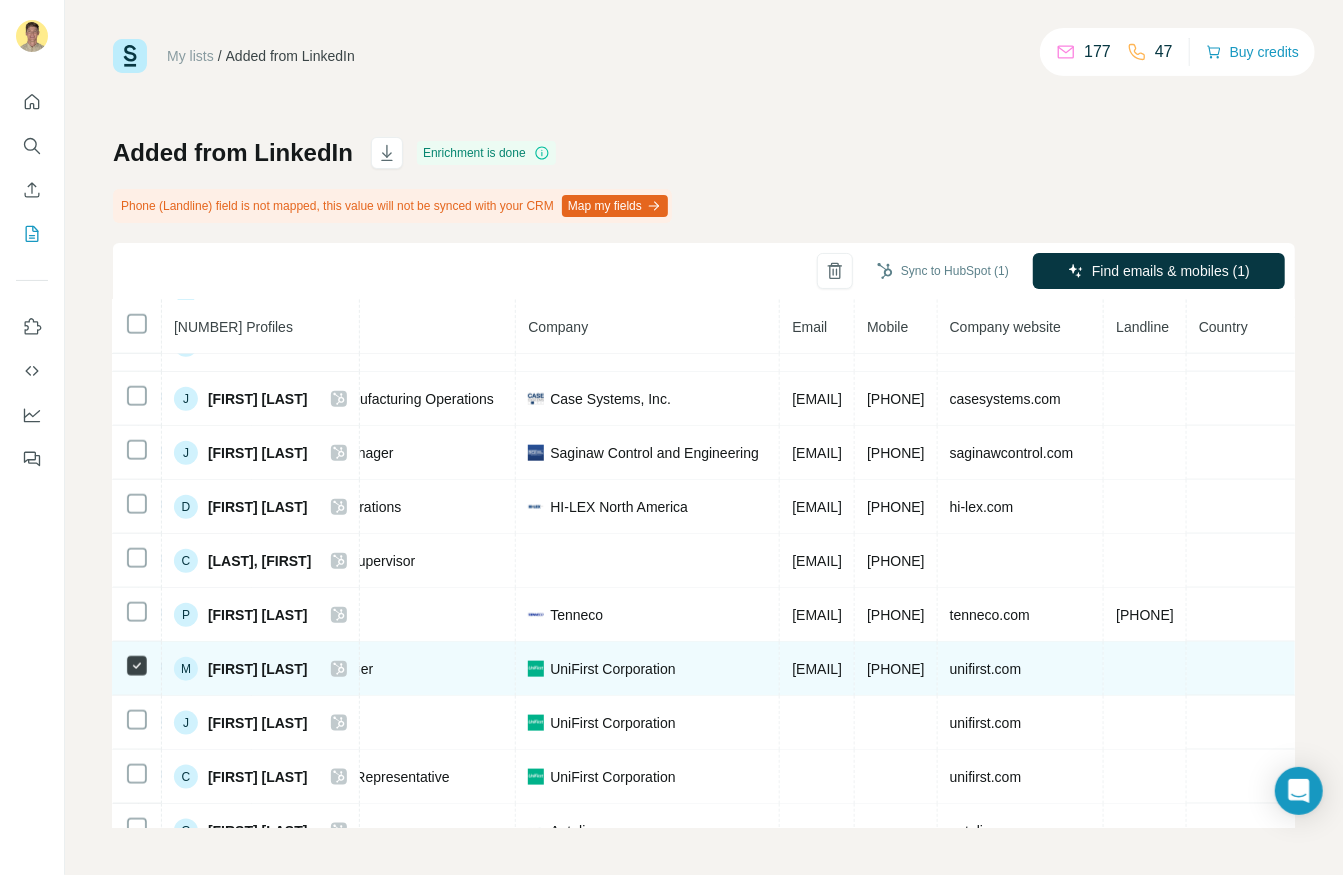 click on "[PHONE]" at bounding box center (896, 669) 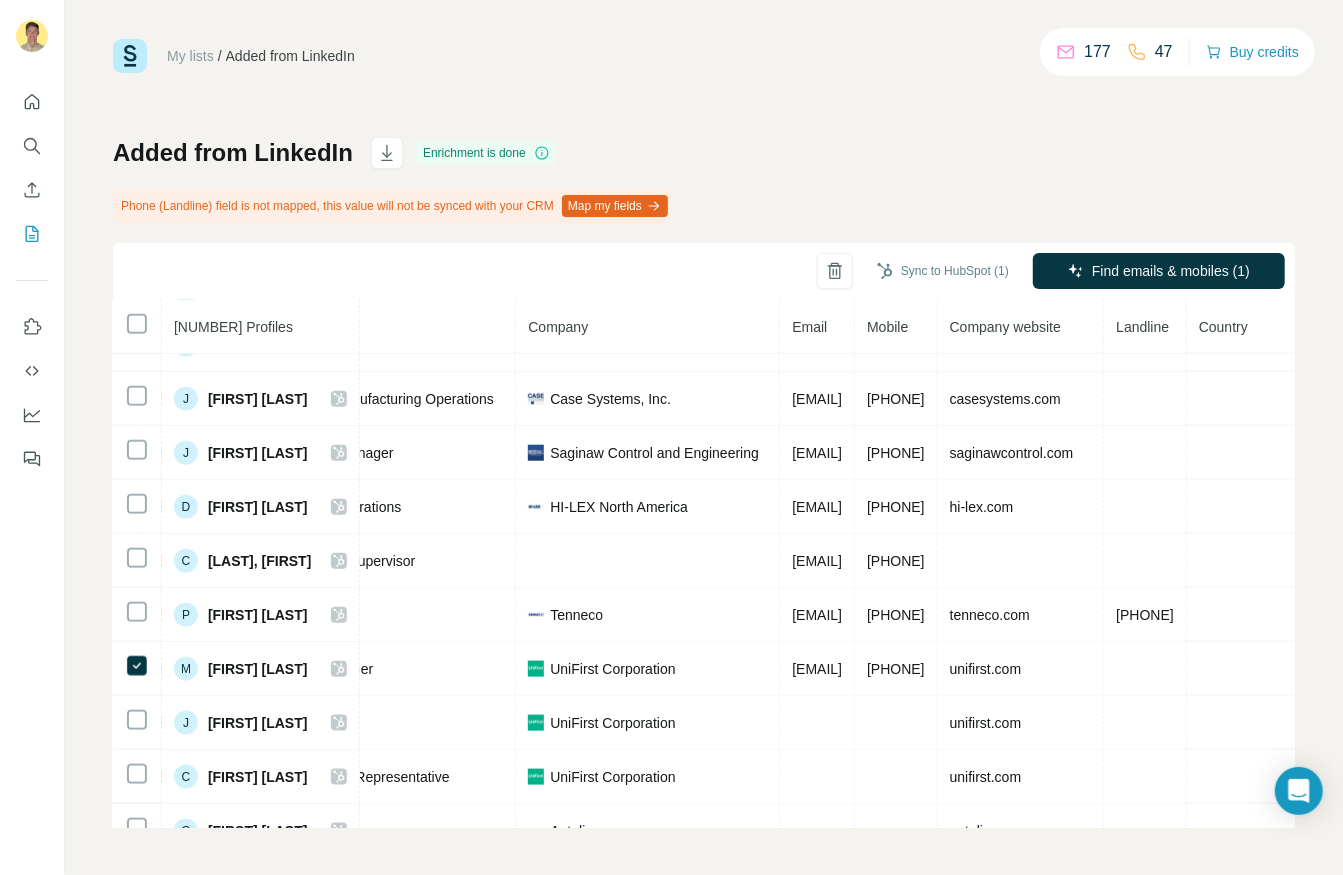 click on "47" at bounding box center [1150, 52] 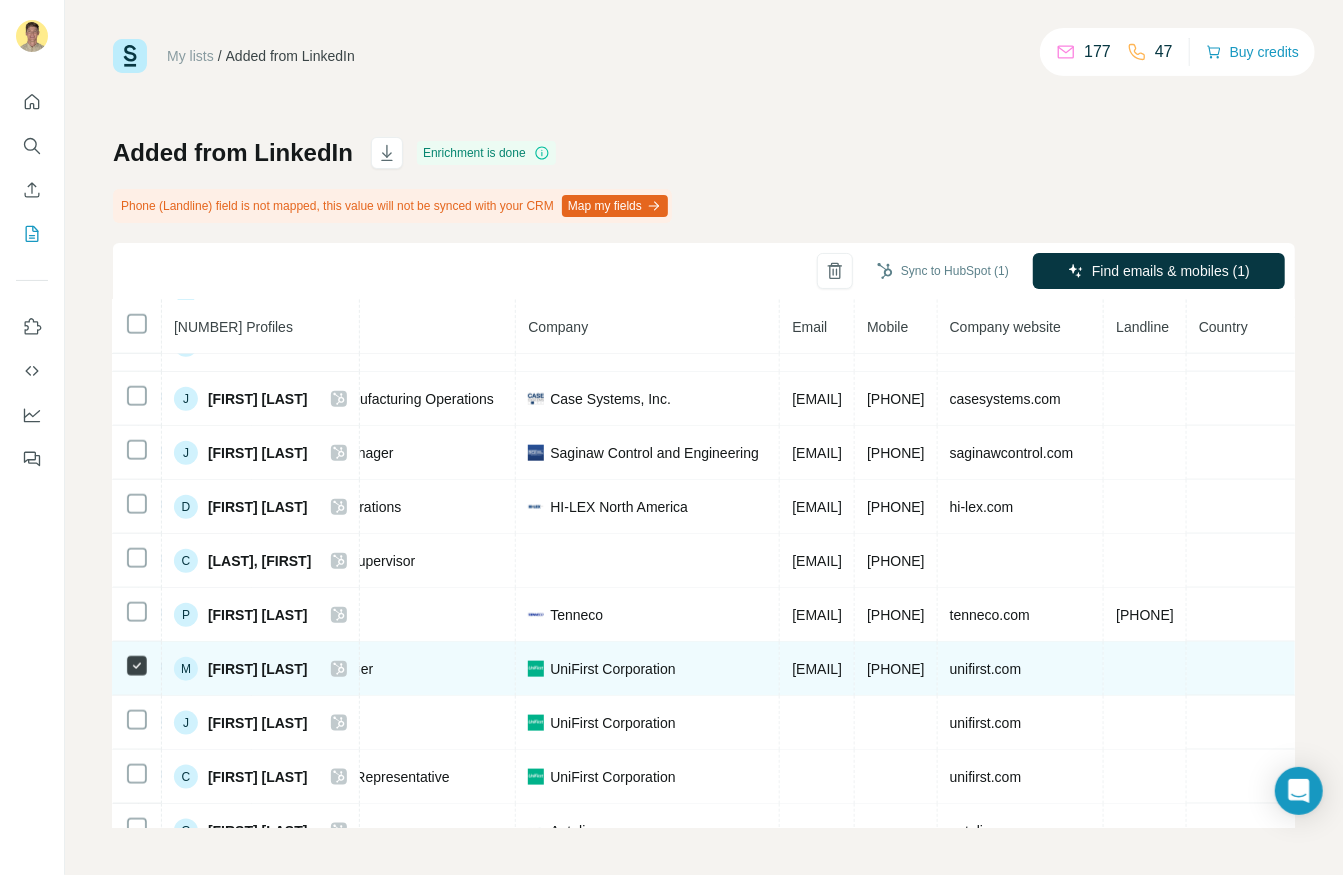 click on "M" at bounding box center (186, 669) 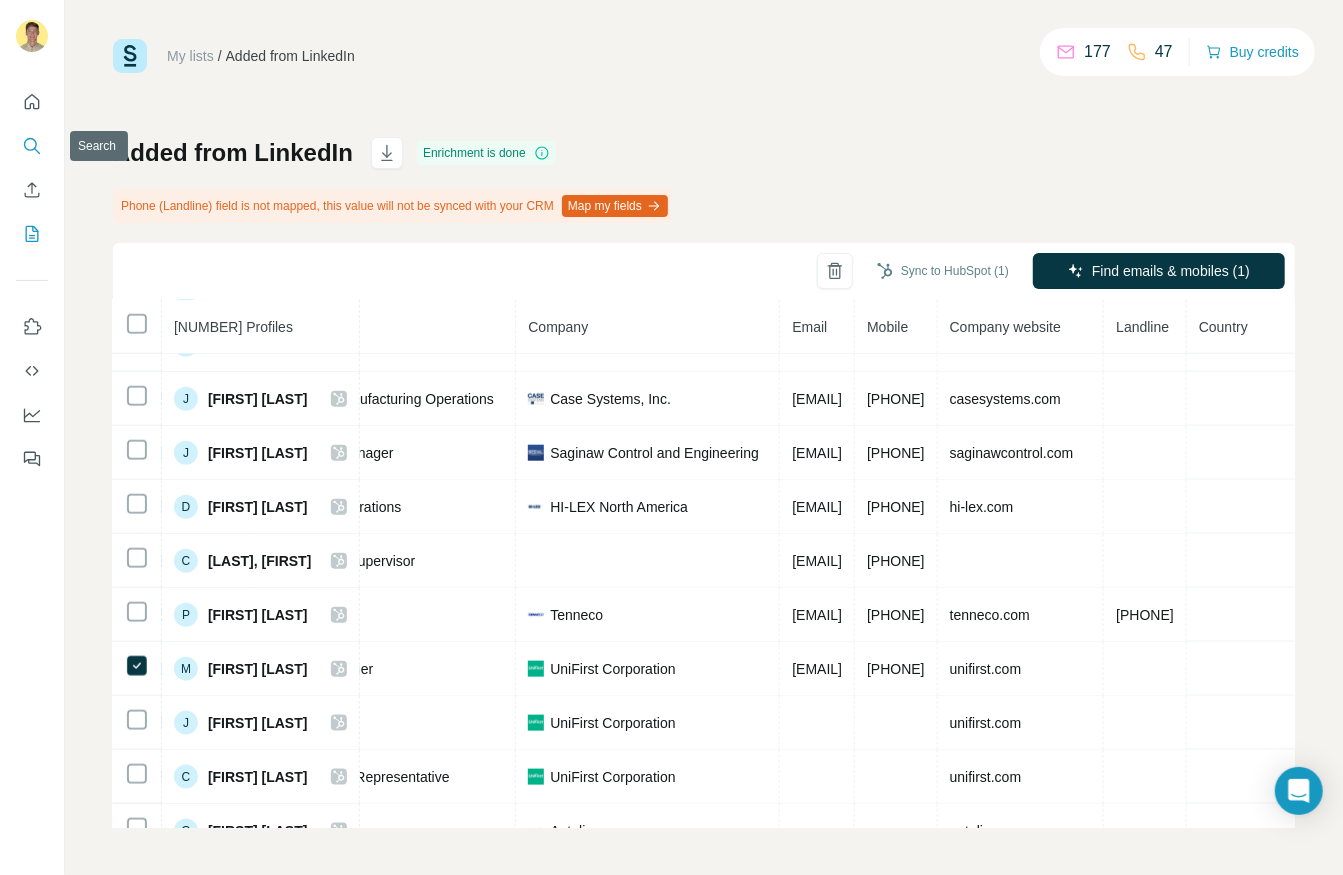 click at bounding box center [32, 146] 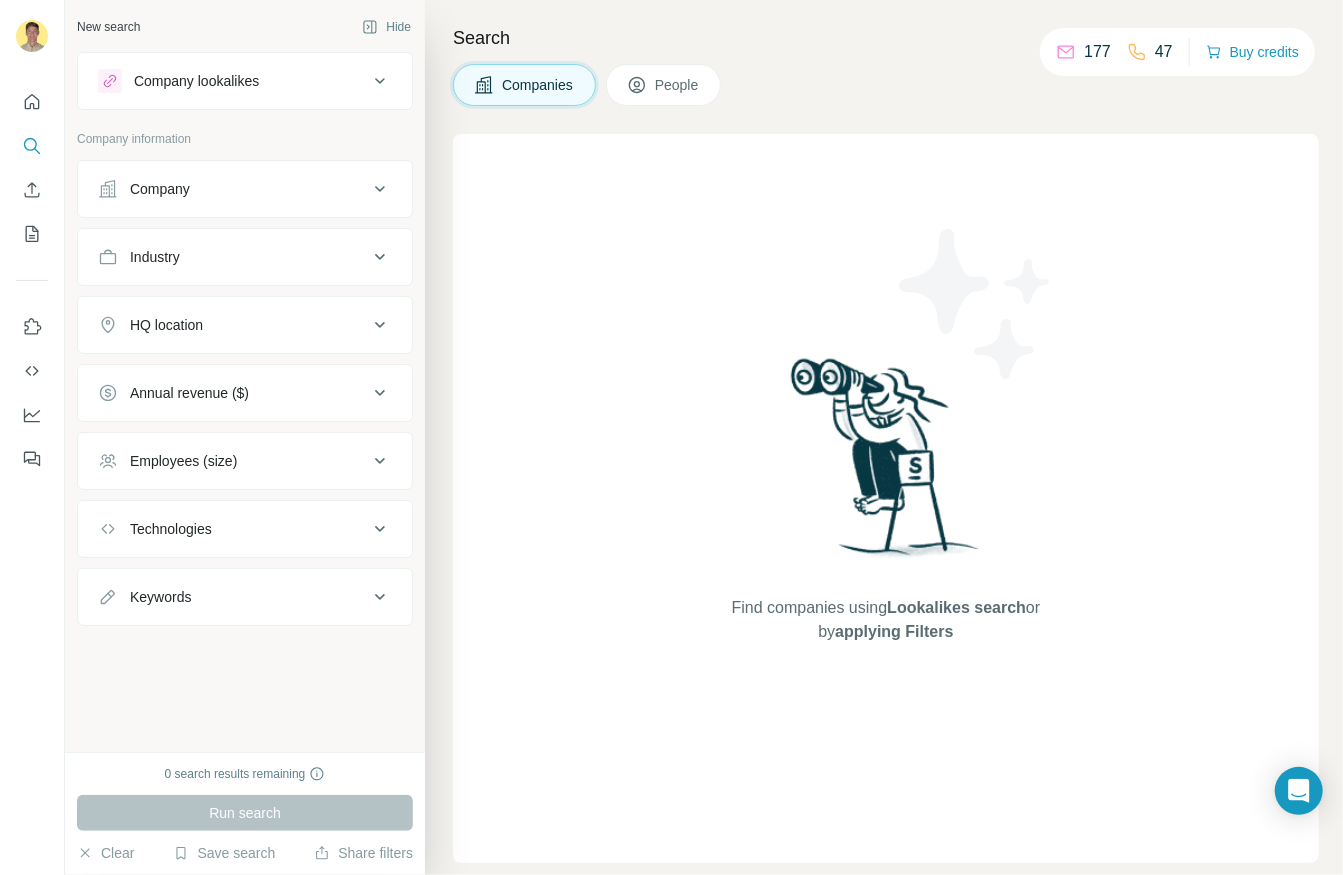 click 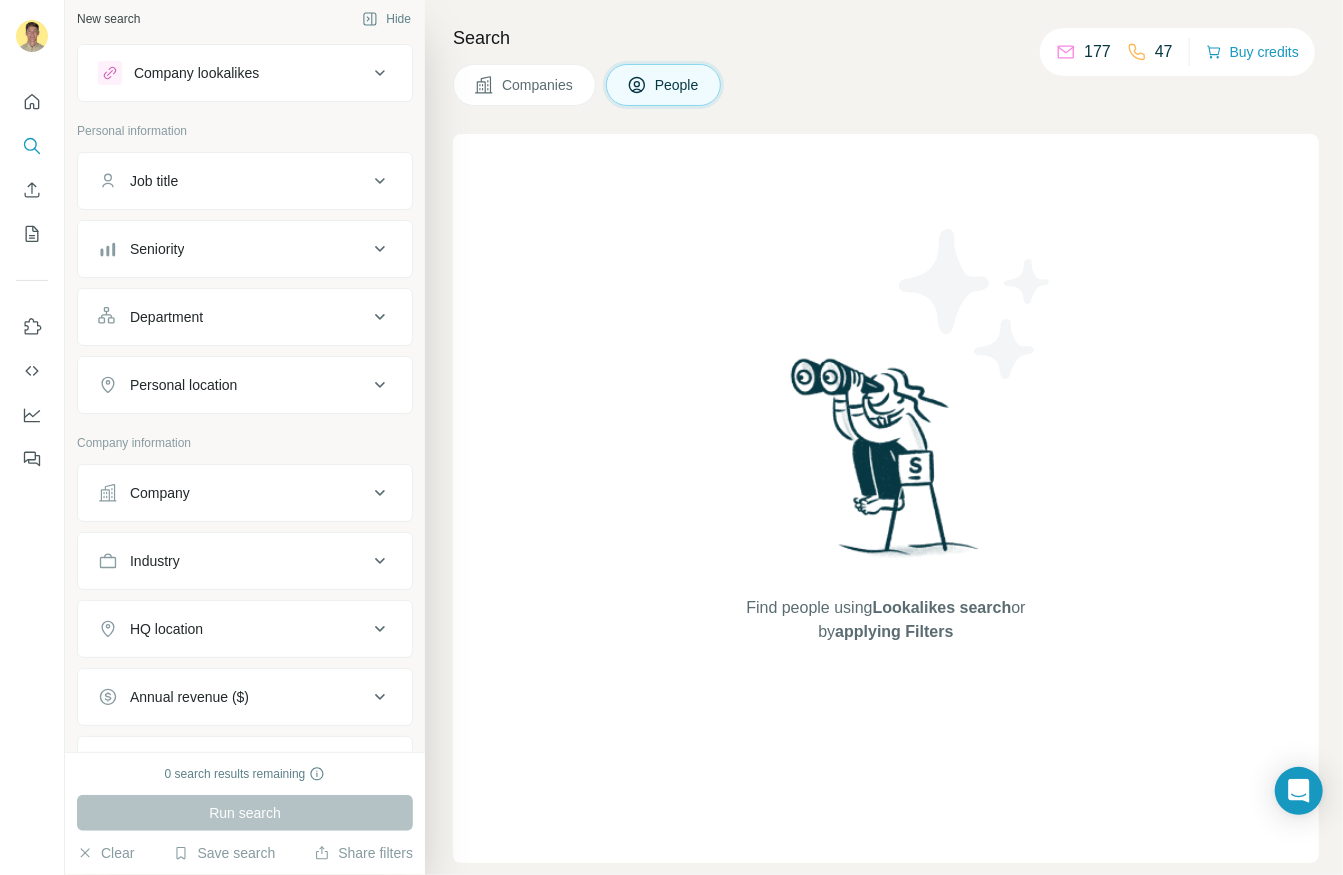 scroll, scrollTop: 0, scrollLeft: 0, axis: both 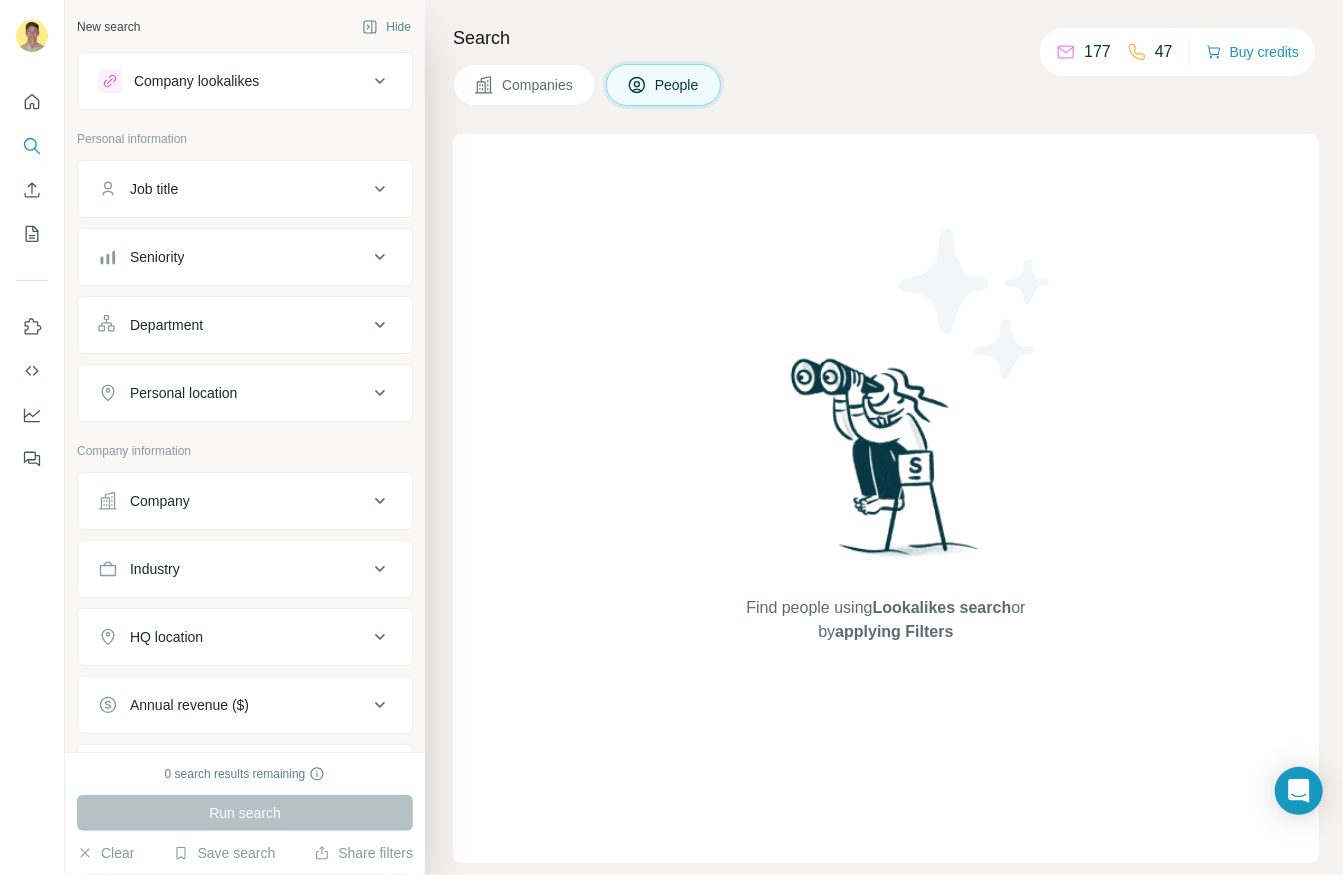 click on "People" at bounding box center (678, 85) 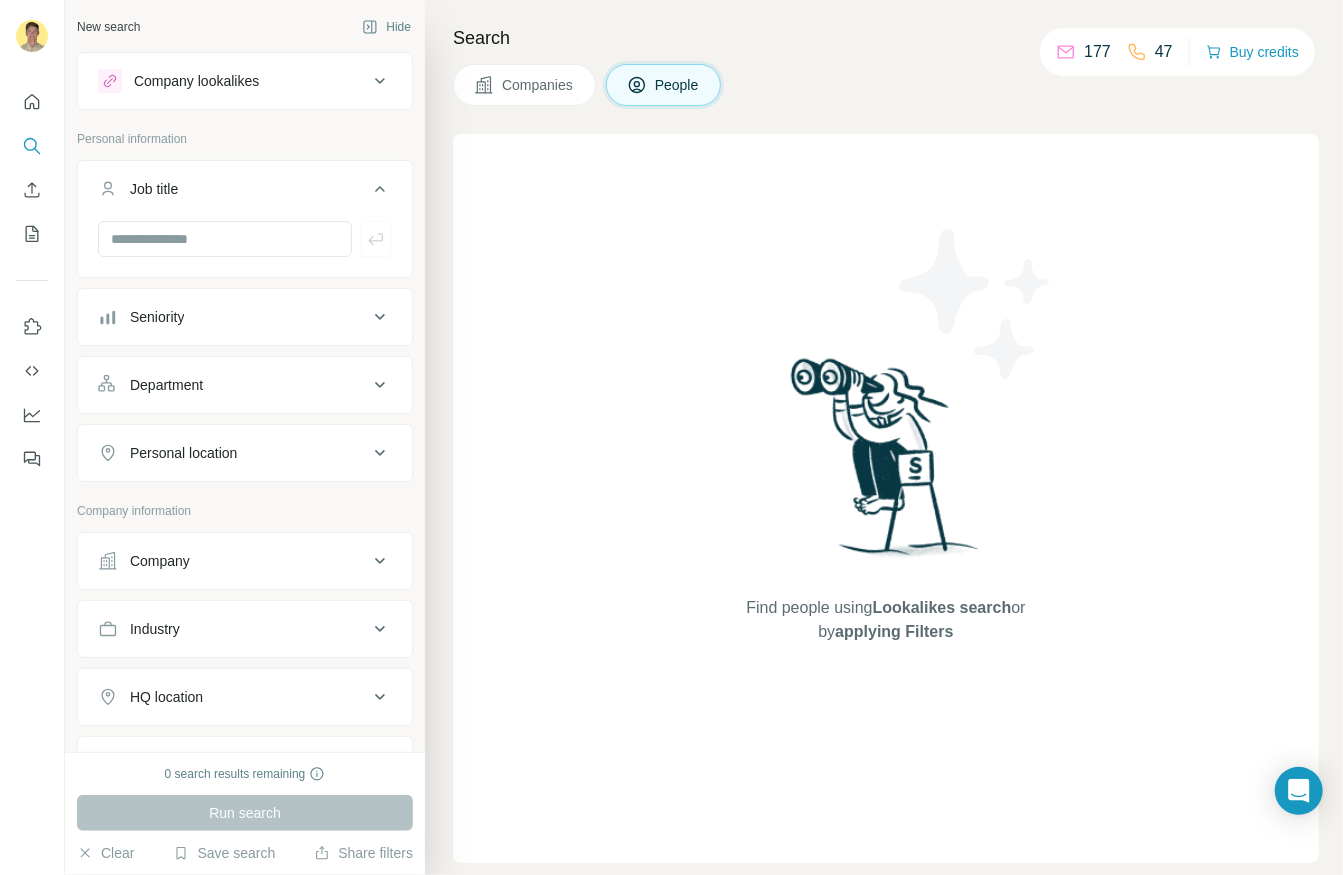 click 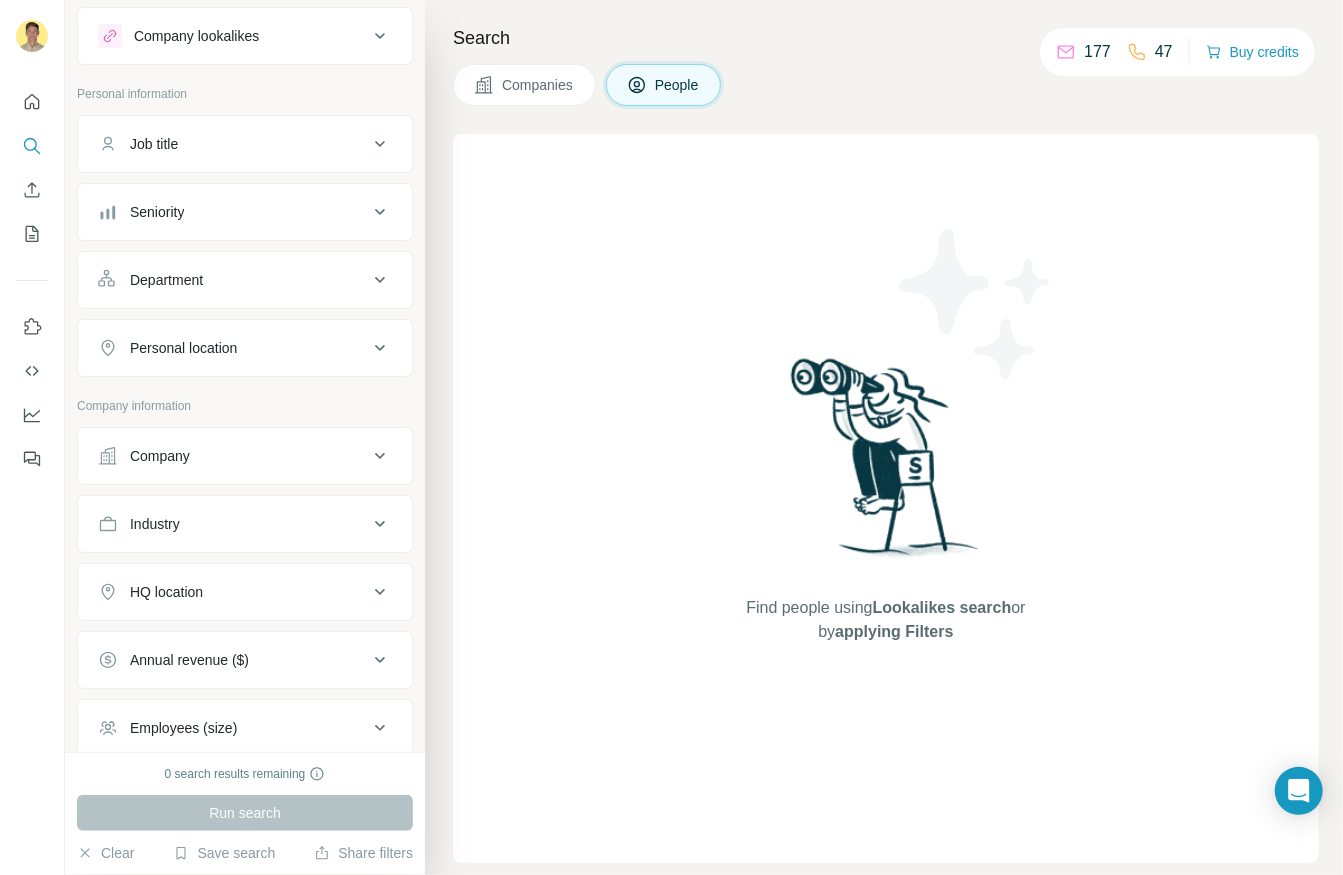 scroll, scrollTop: 0, scrollLeft: 0, axis: both 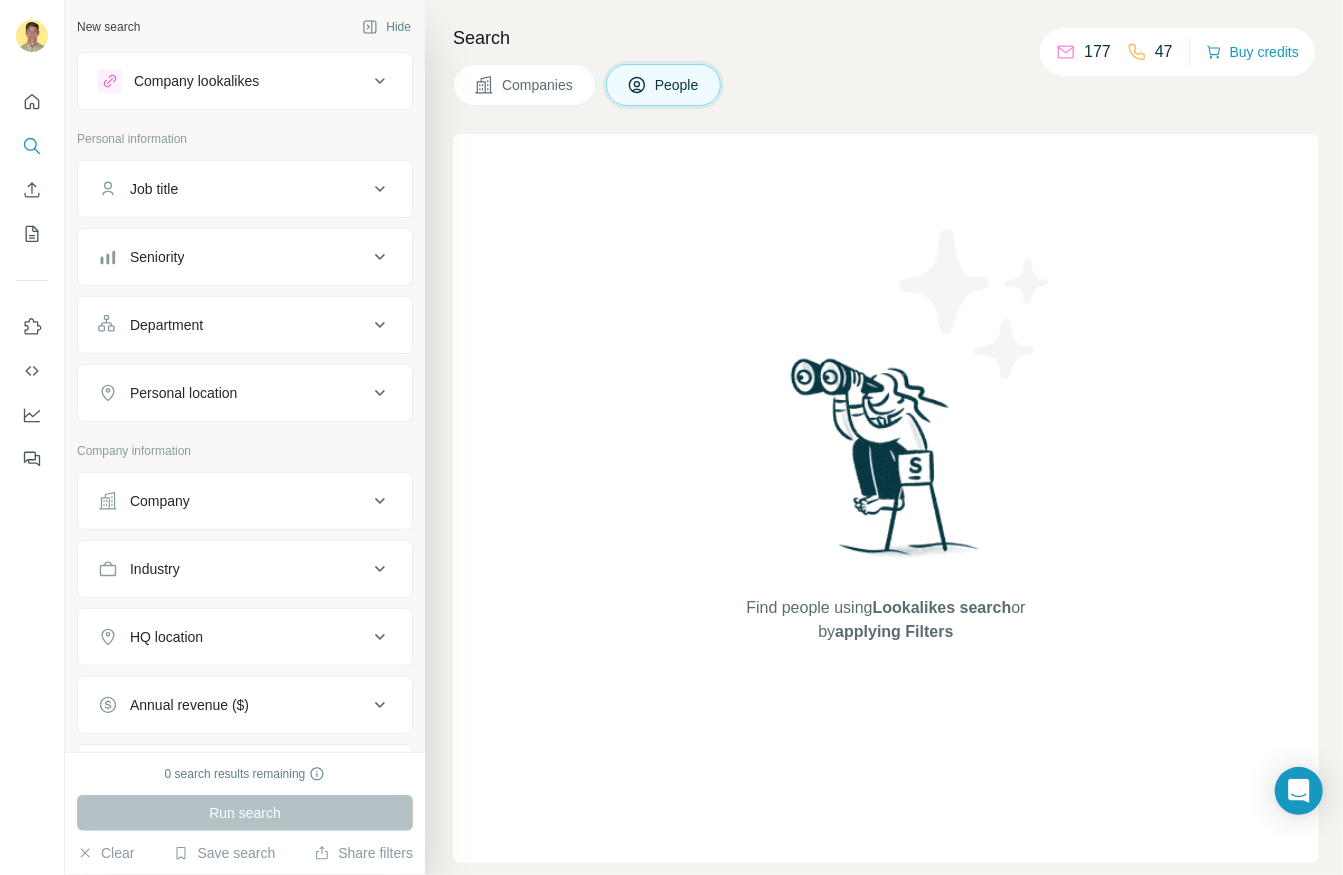 click on "Company" at bounding box center (245, 501) 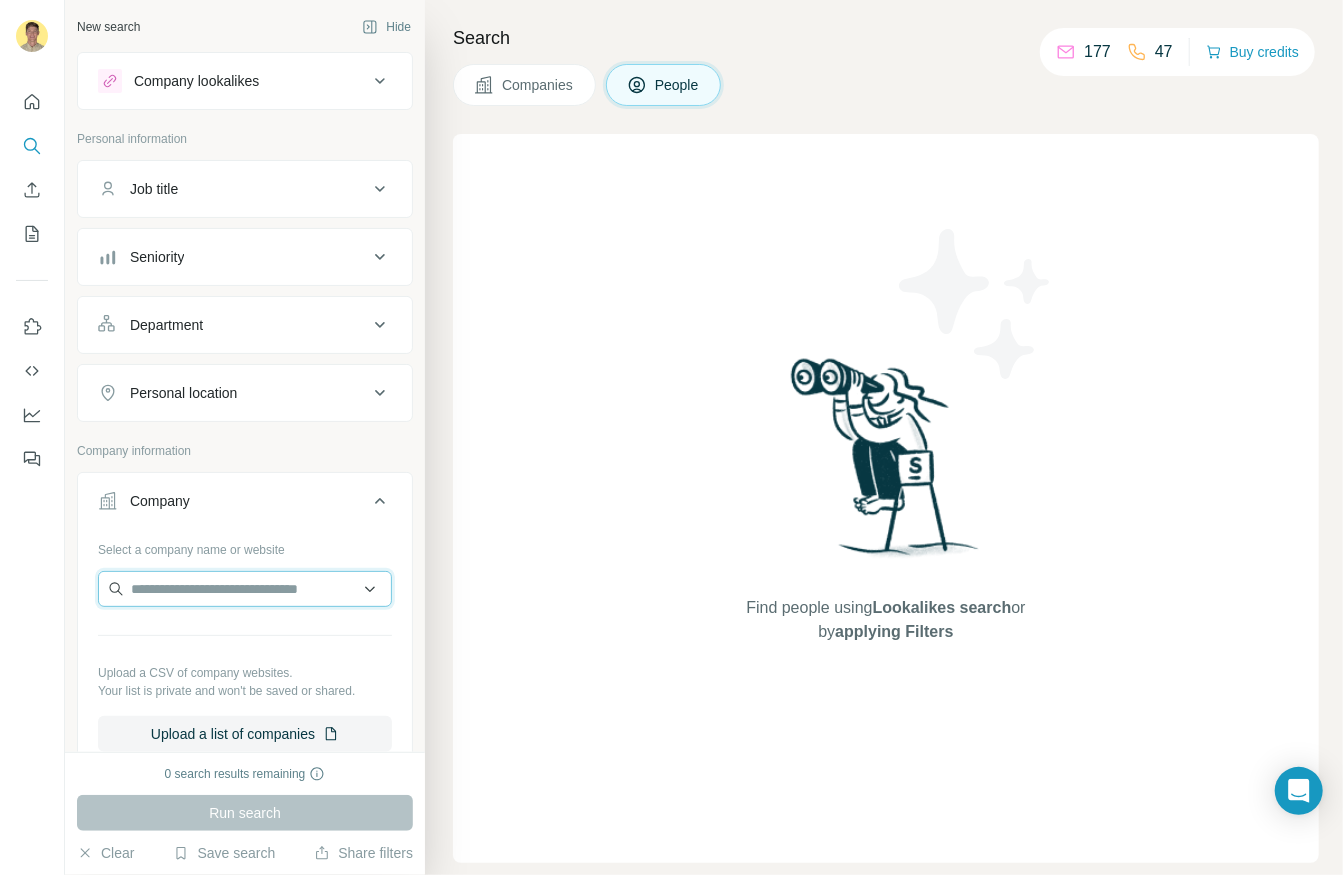 click at bounding box center [245, 589] 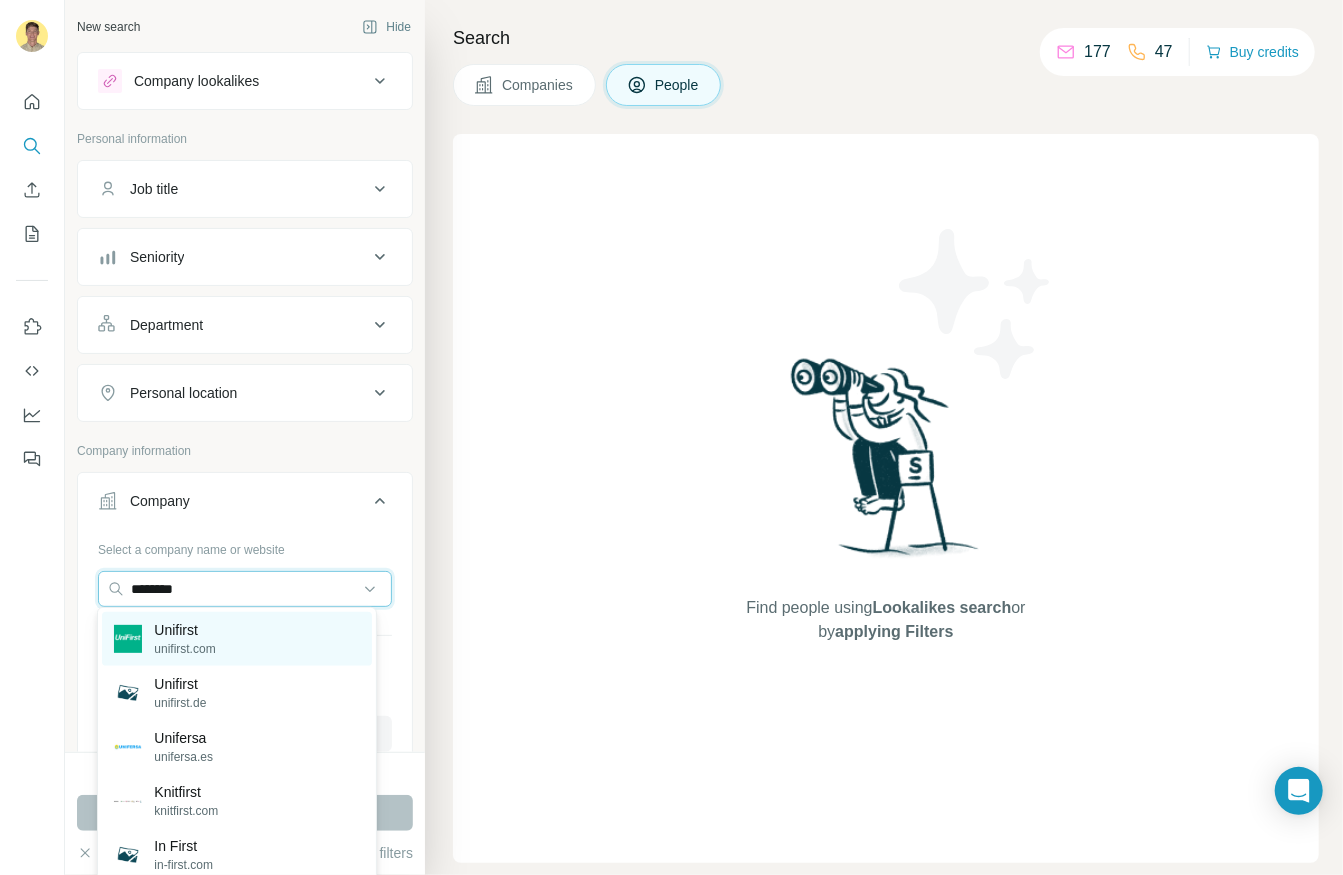 type on "********" 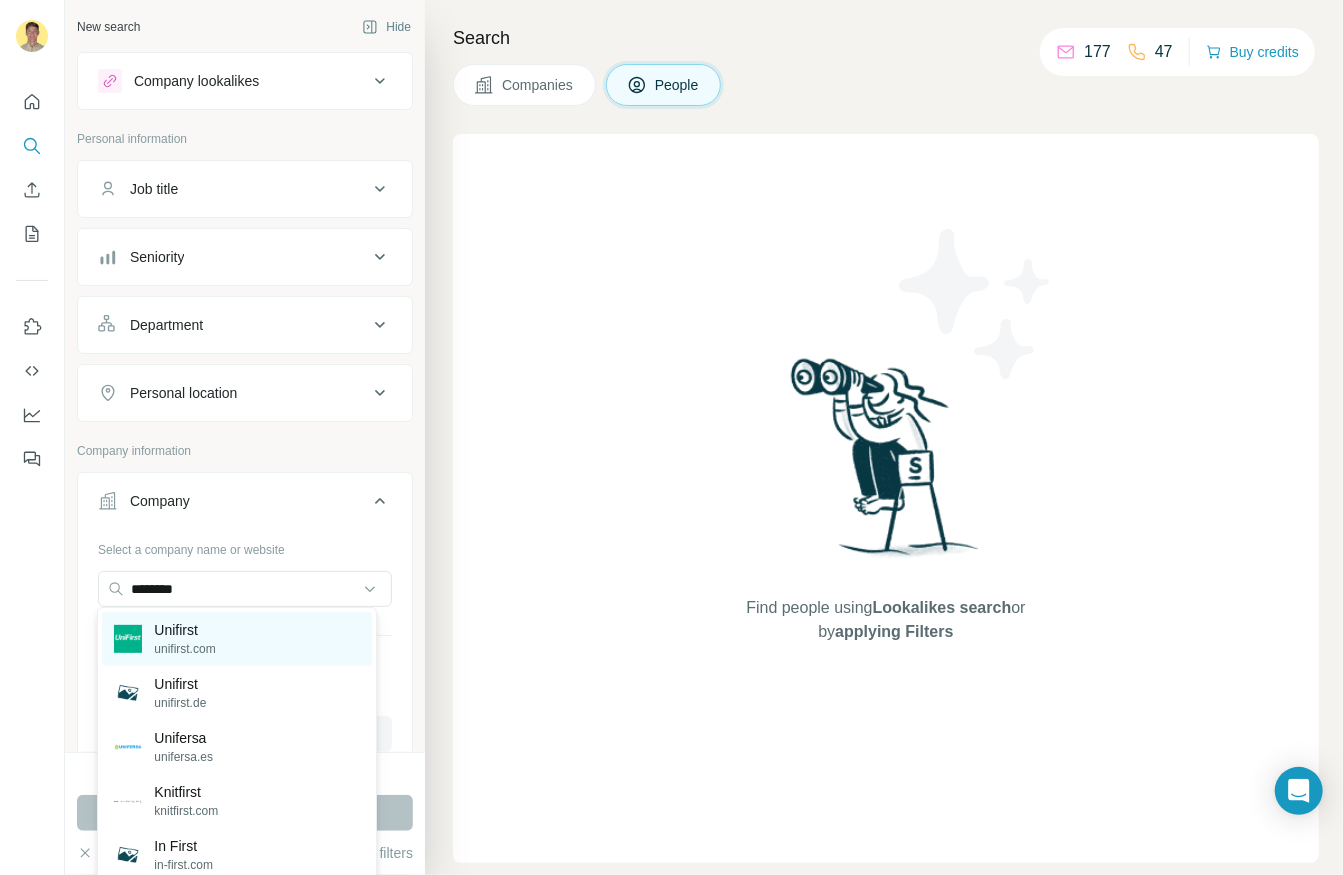 click on "[COMPANY] [DOMAIN]" at bounding box center (236, 639) 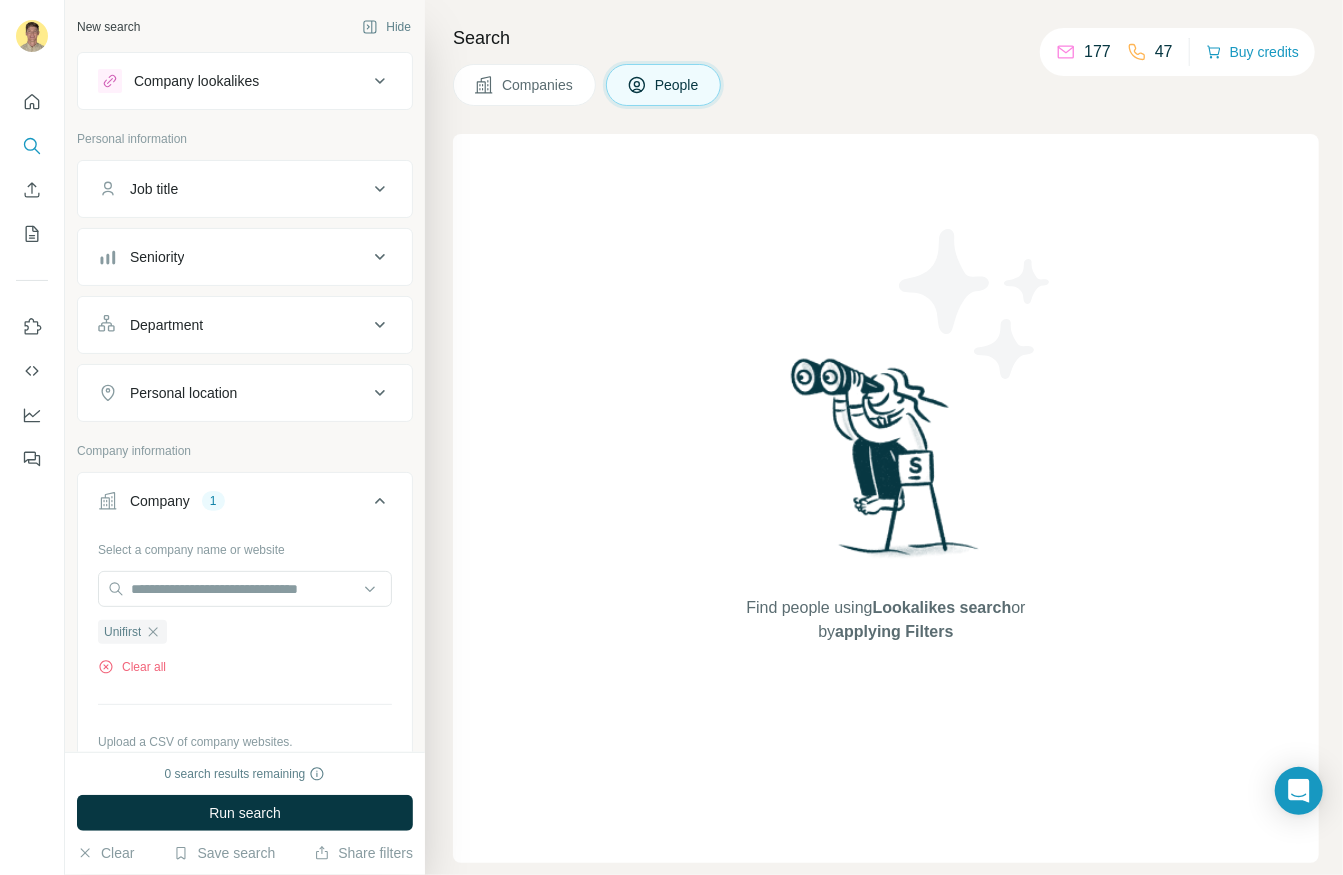 click on "Job title" at bounding box center (233, 189) 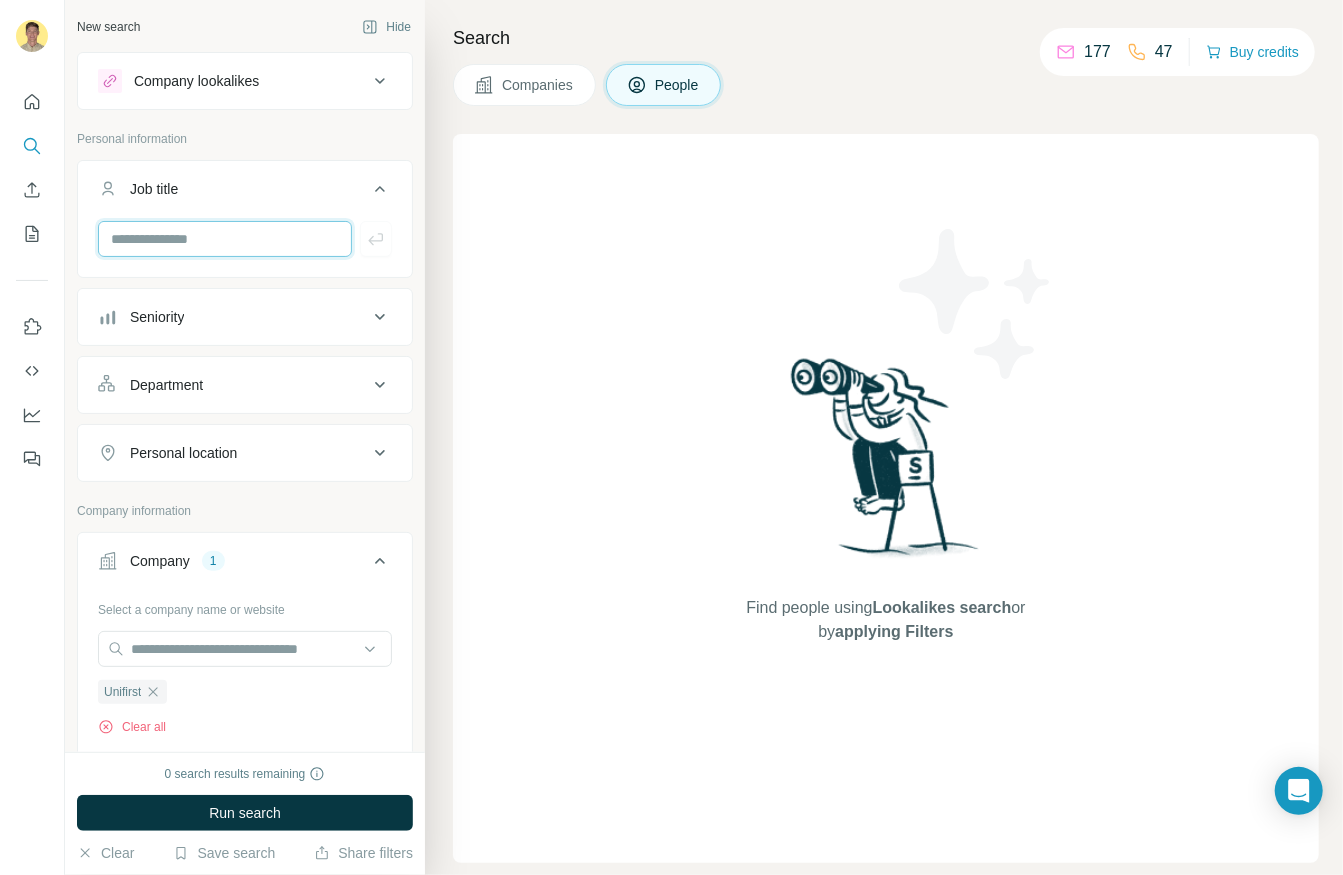 click at bounding box center (225, 239) 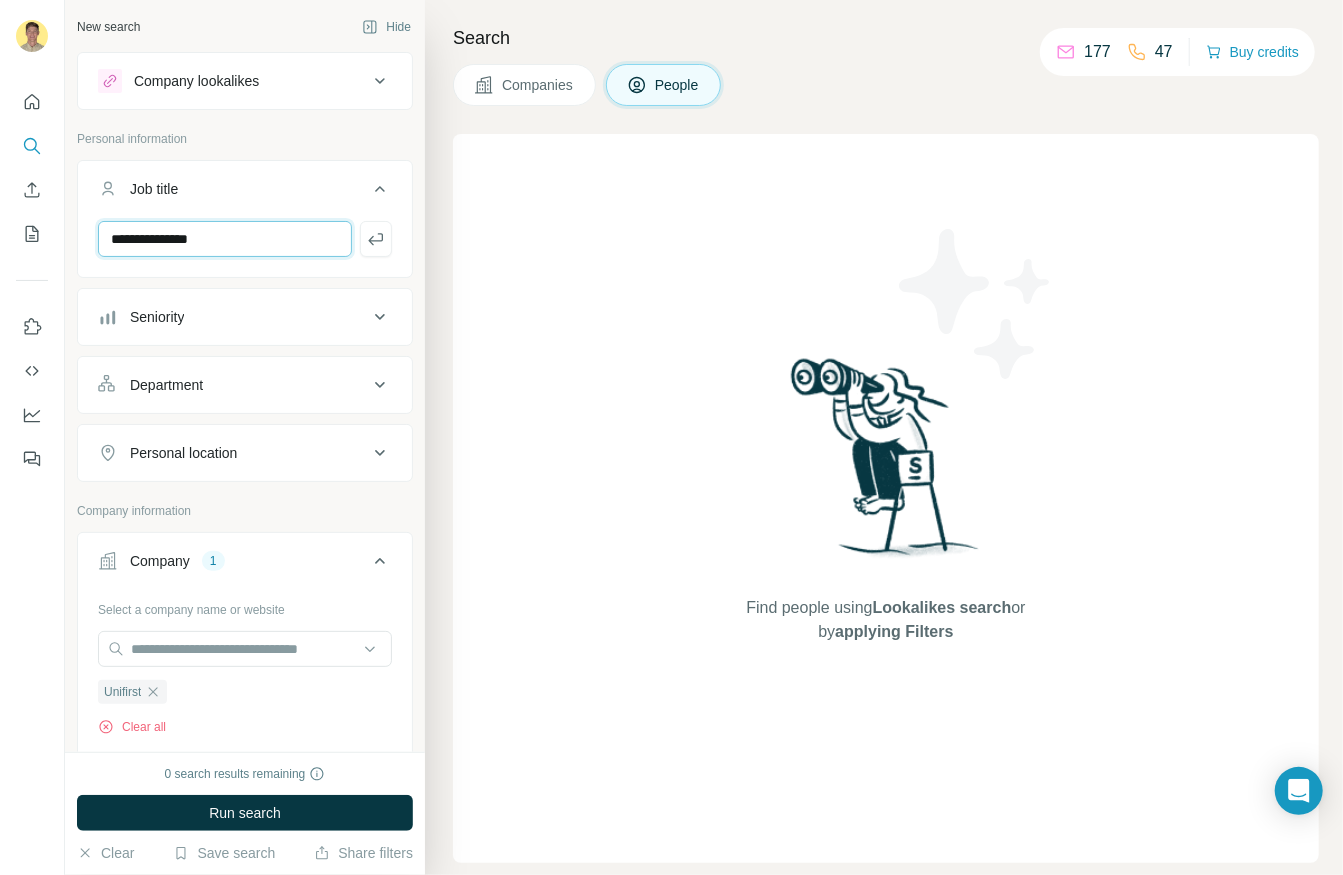 type on "**********" 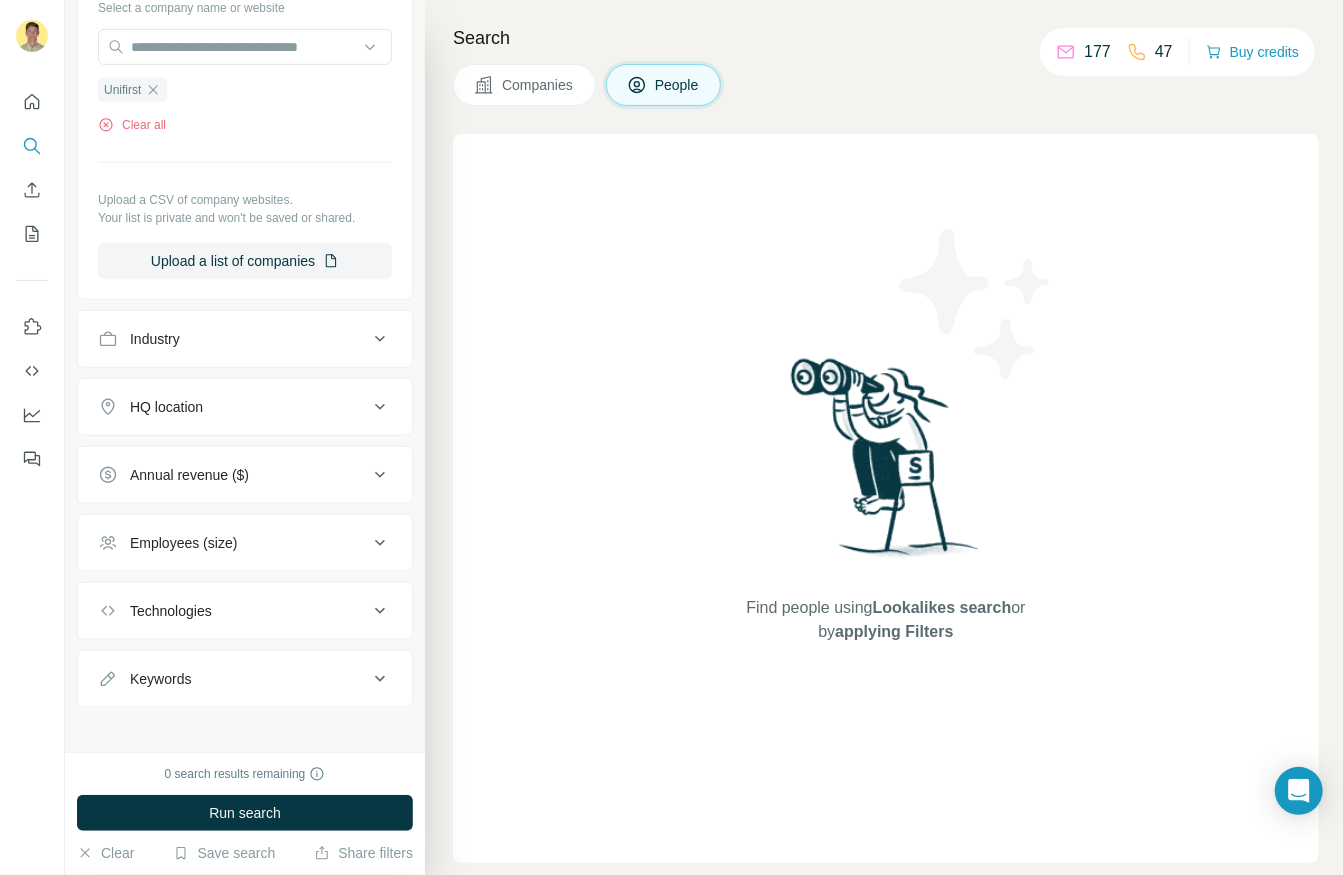 scroll, scrollTop: 676, scrollLeft: 0, axis: vertical 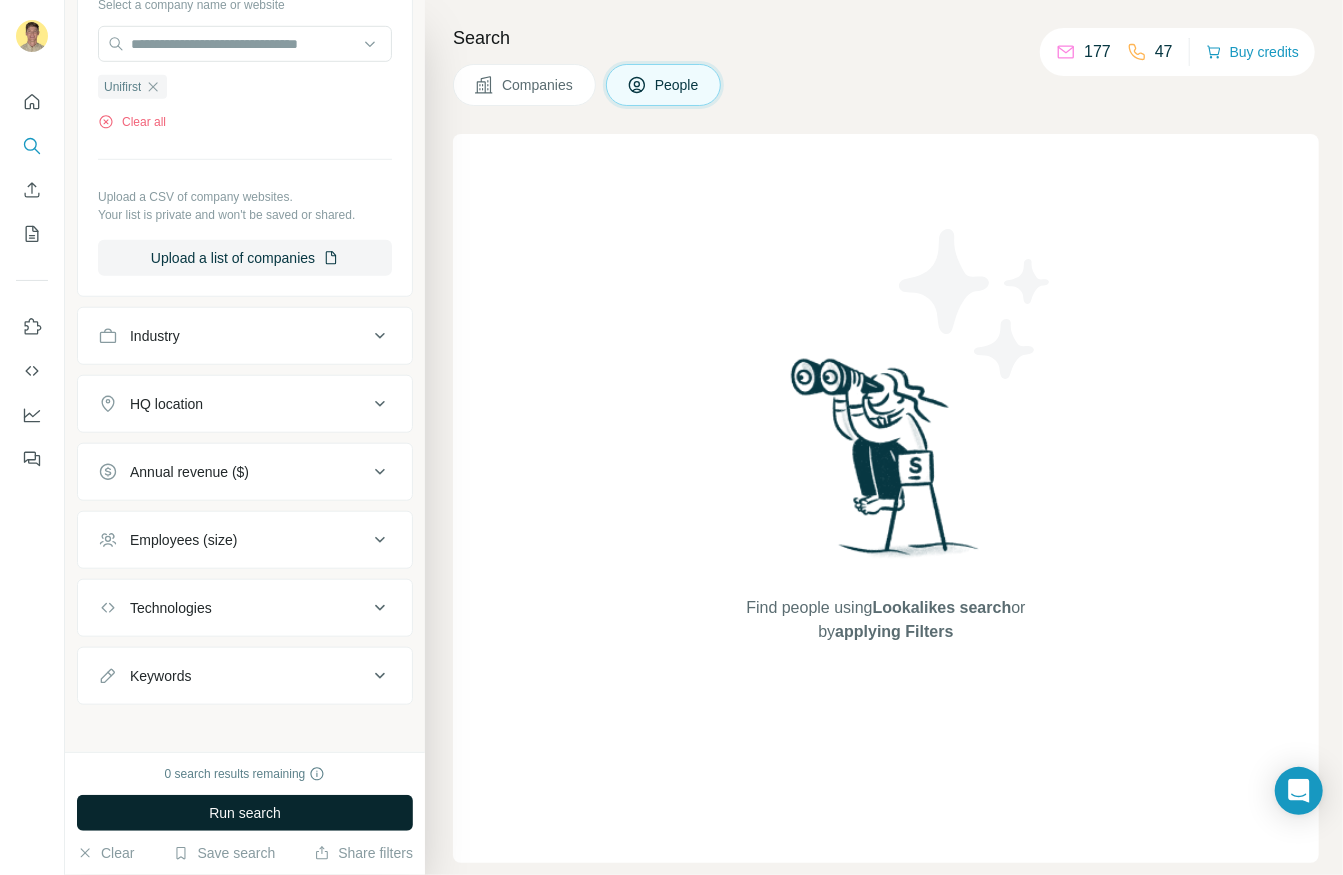 click on "Run search" at bounding box center (245, 813) 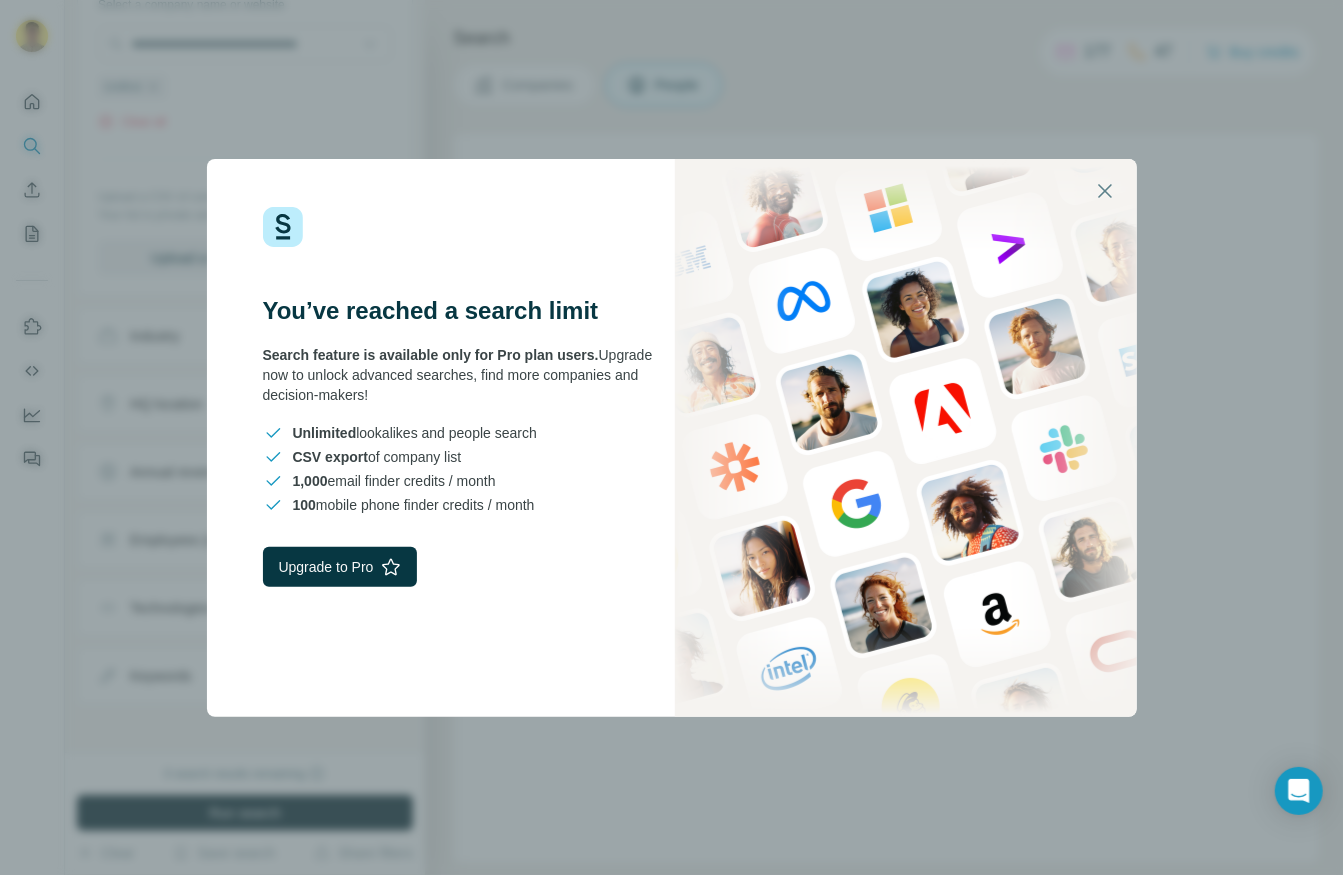 drag, startPoint x: 264, startPoint y: 353, endPoint x: 414, endPoint y: 395, distance: 155.76906 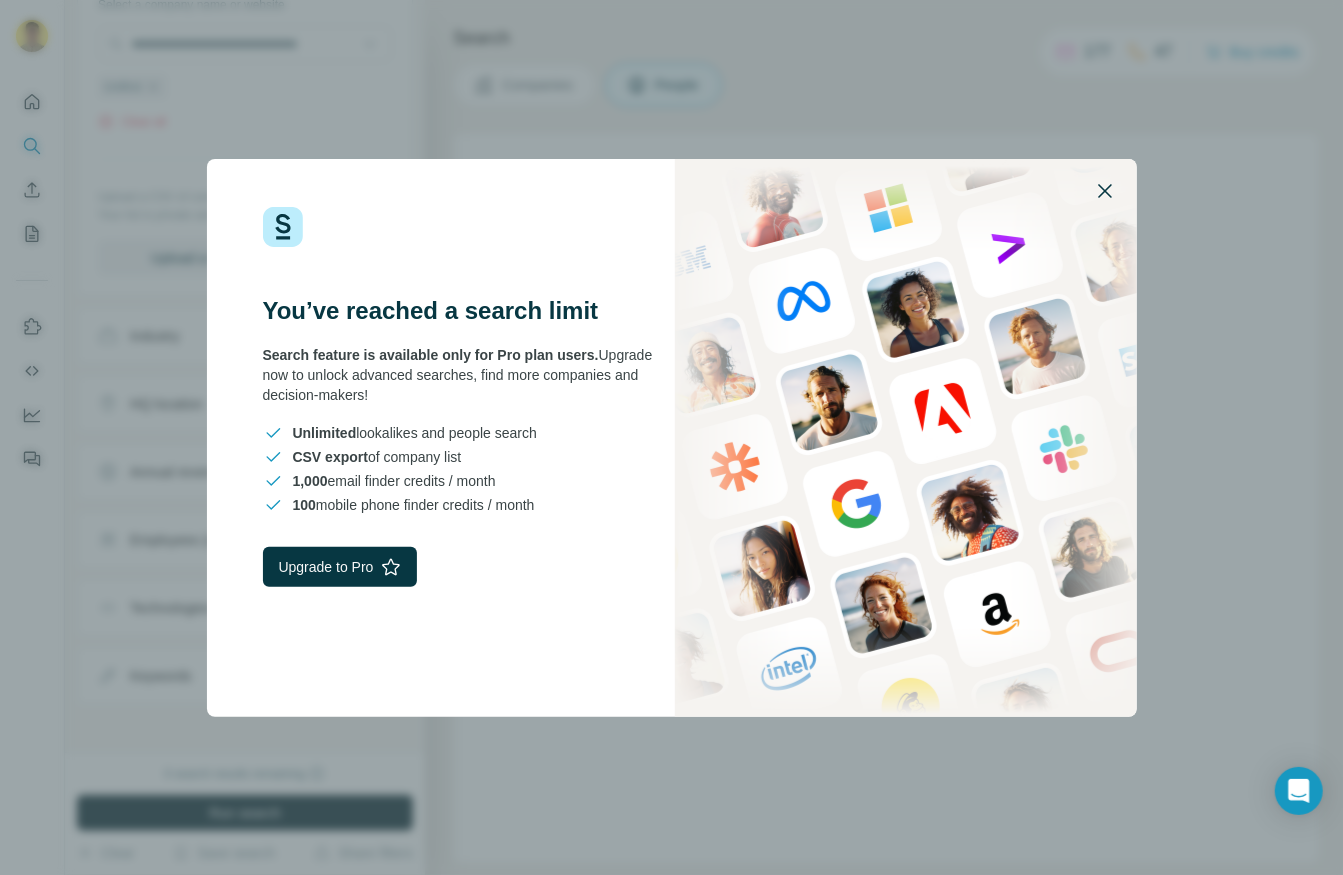 click 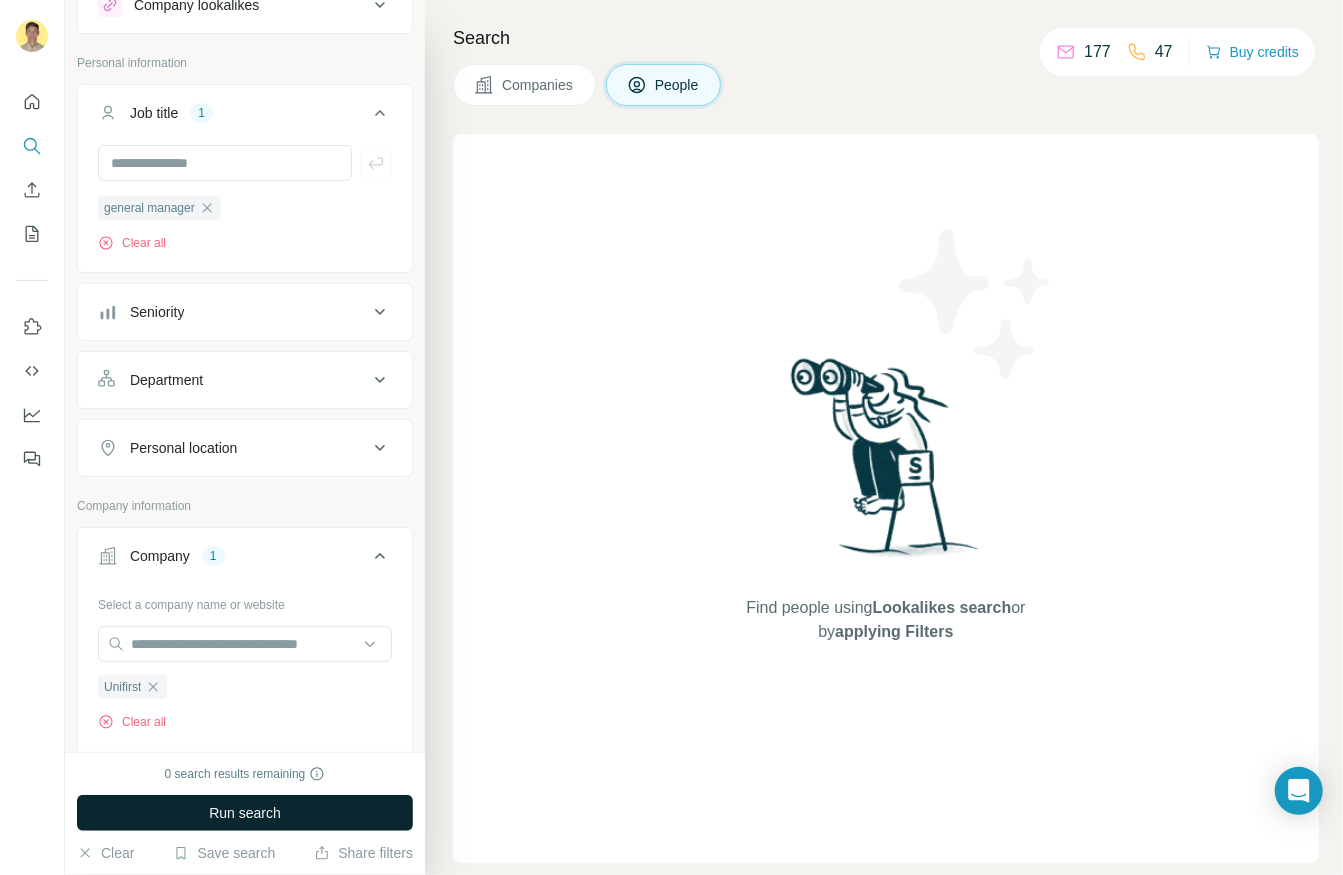 scroll, scrollTop: 0, scrollLeft: 0, axis: both 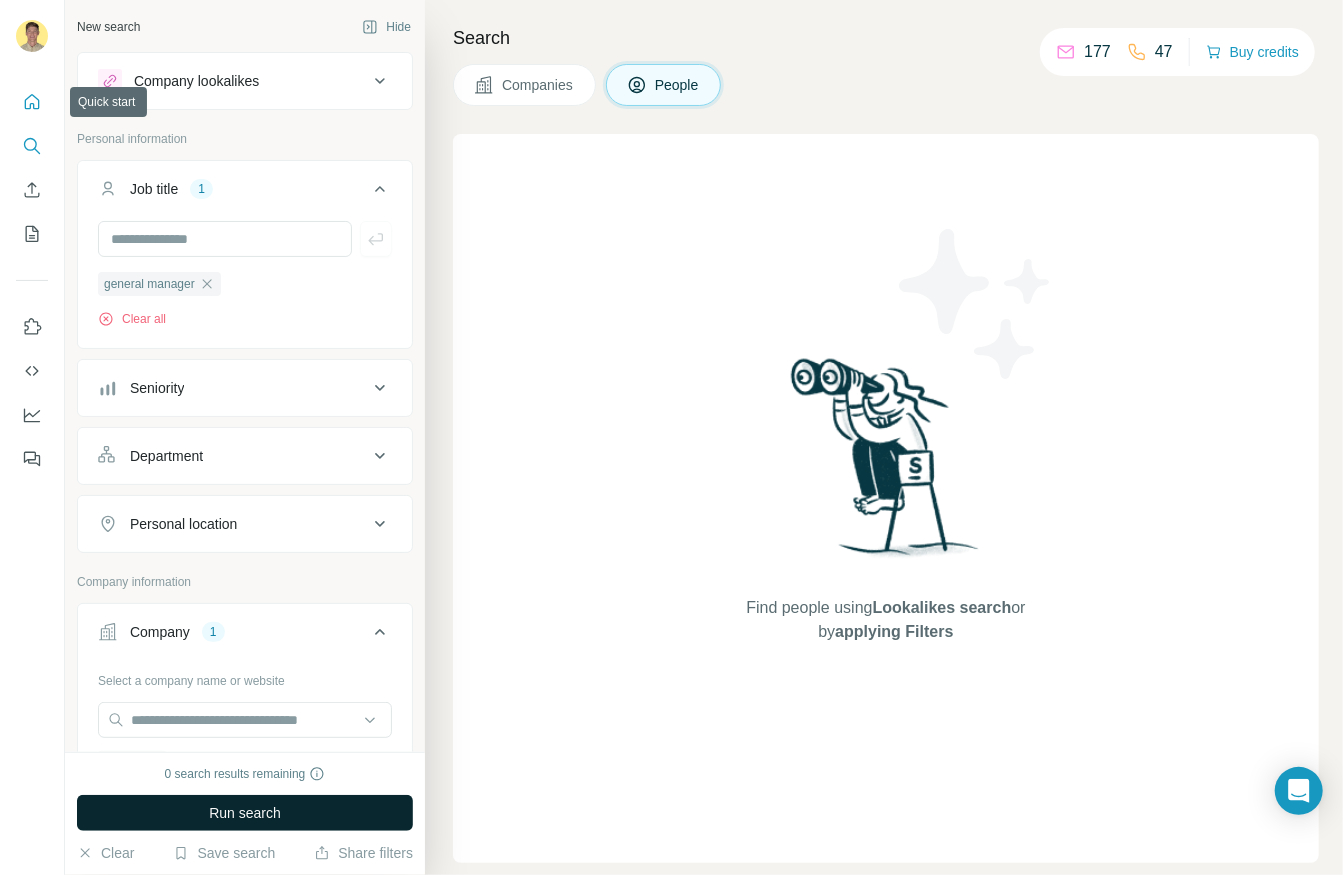 click 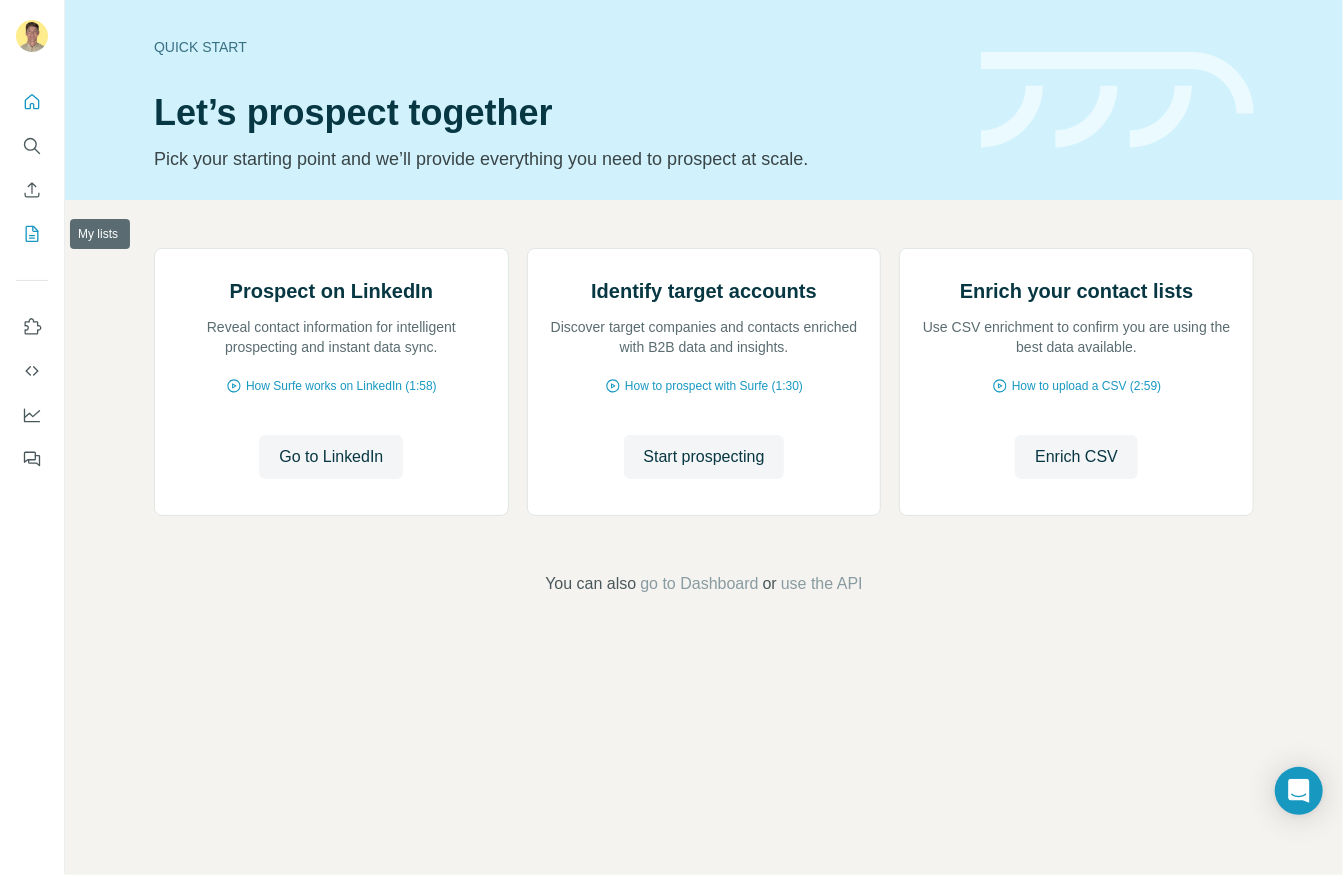 click 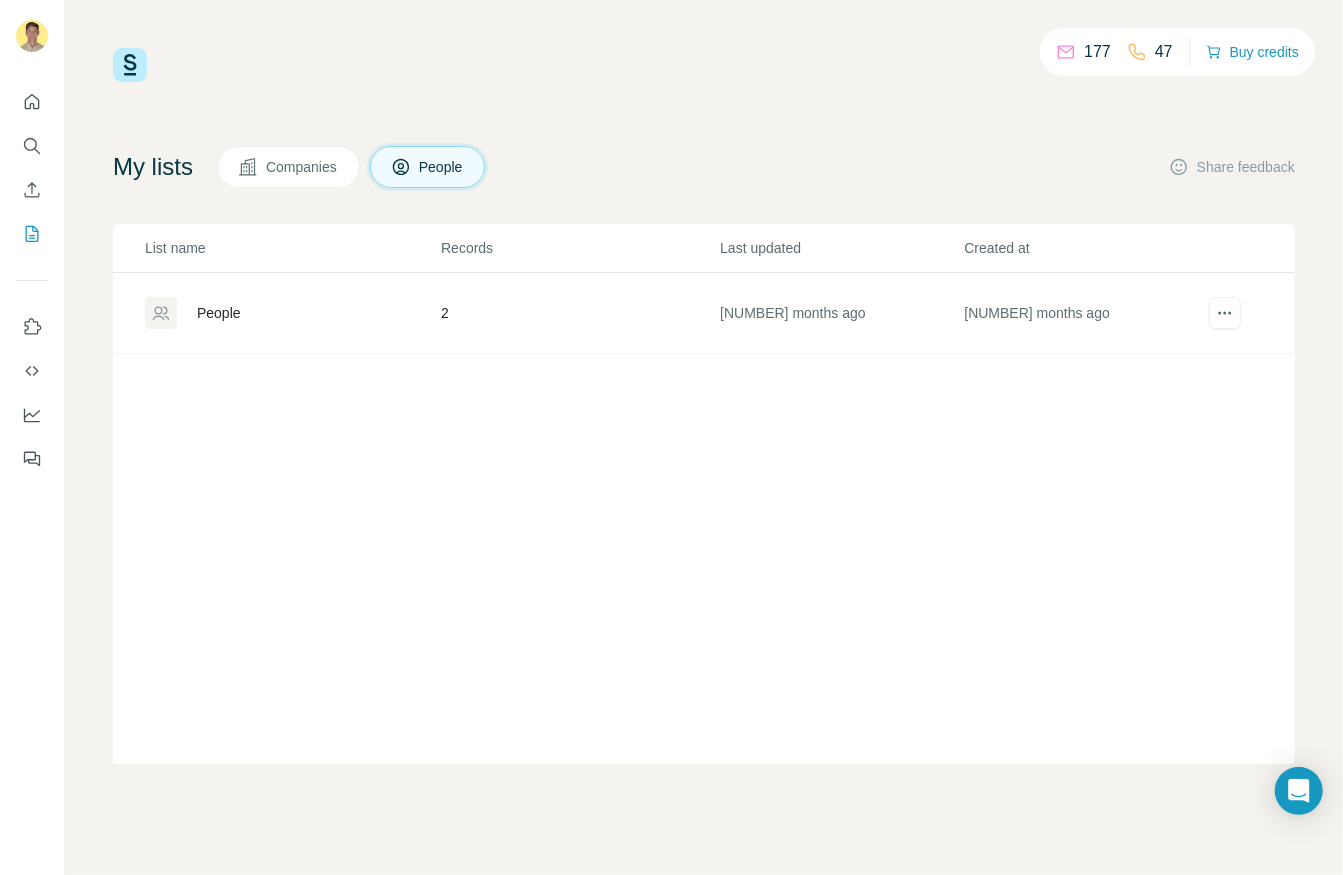 click on "People" at bounding box center (219, 313) 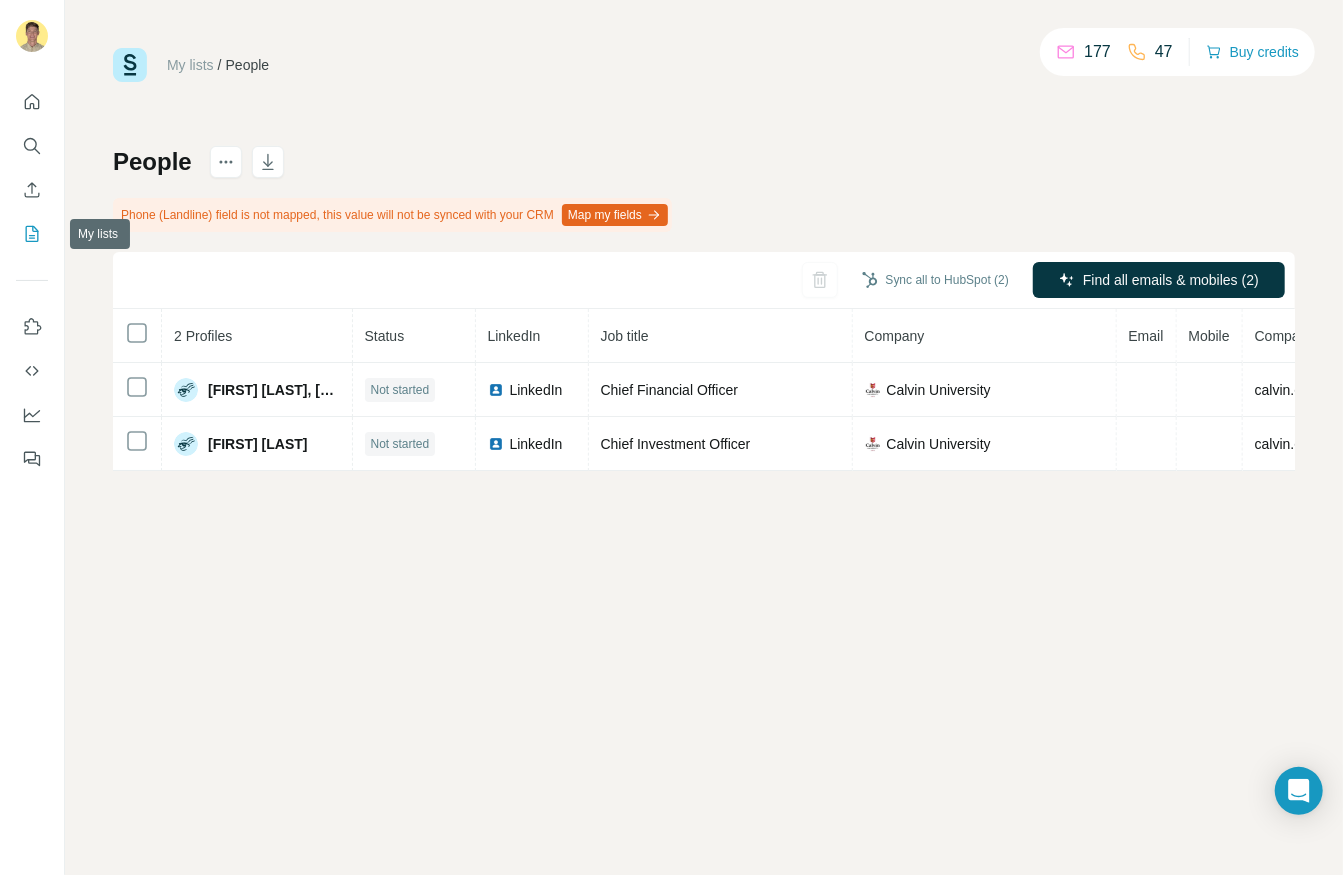 click 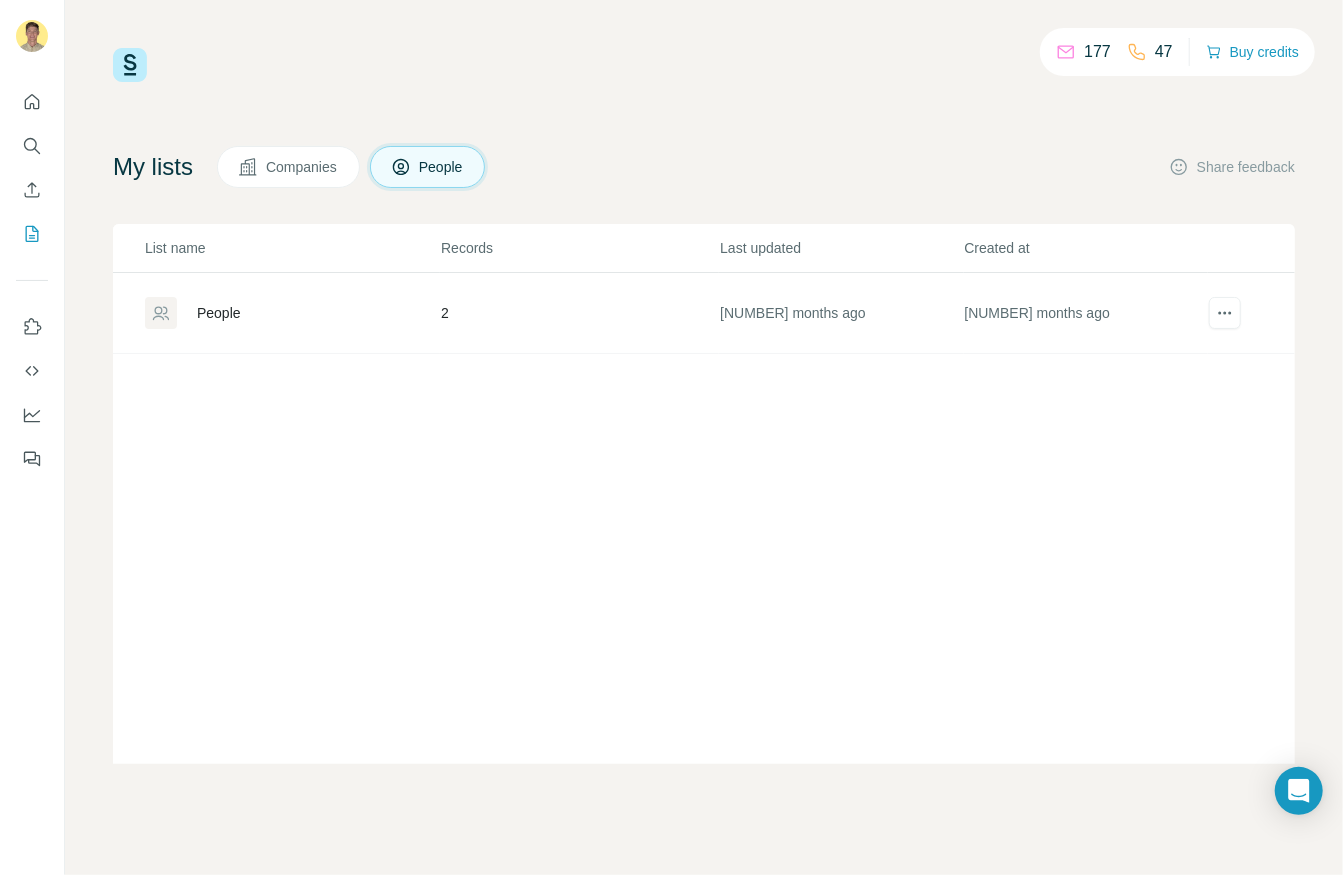 click on "Companies" at bounding box center [302, 167] 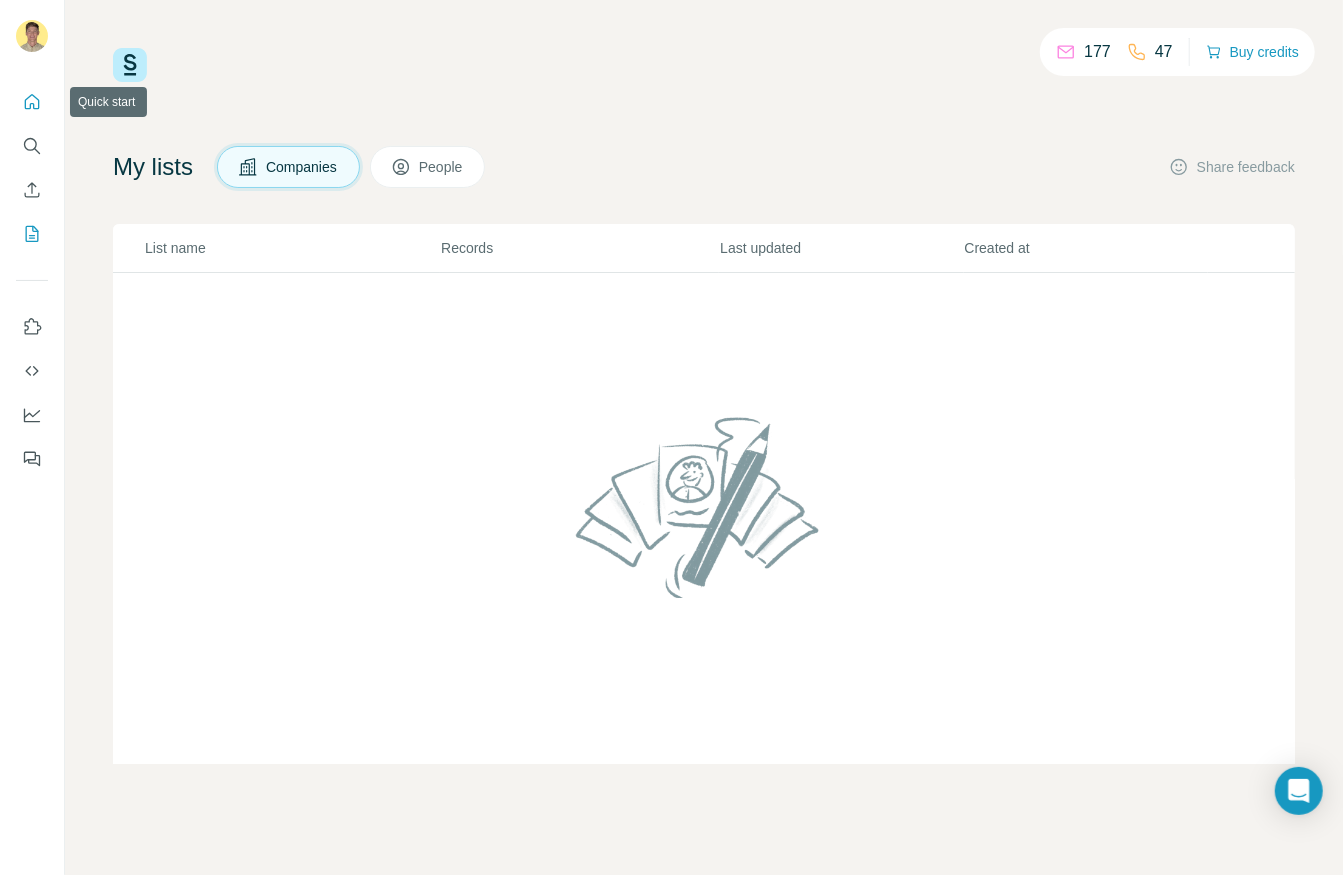 click 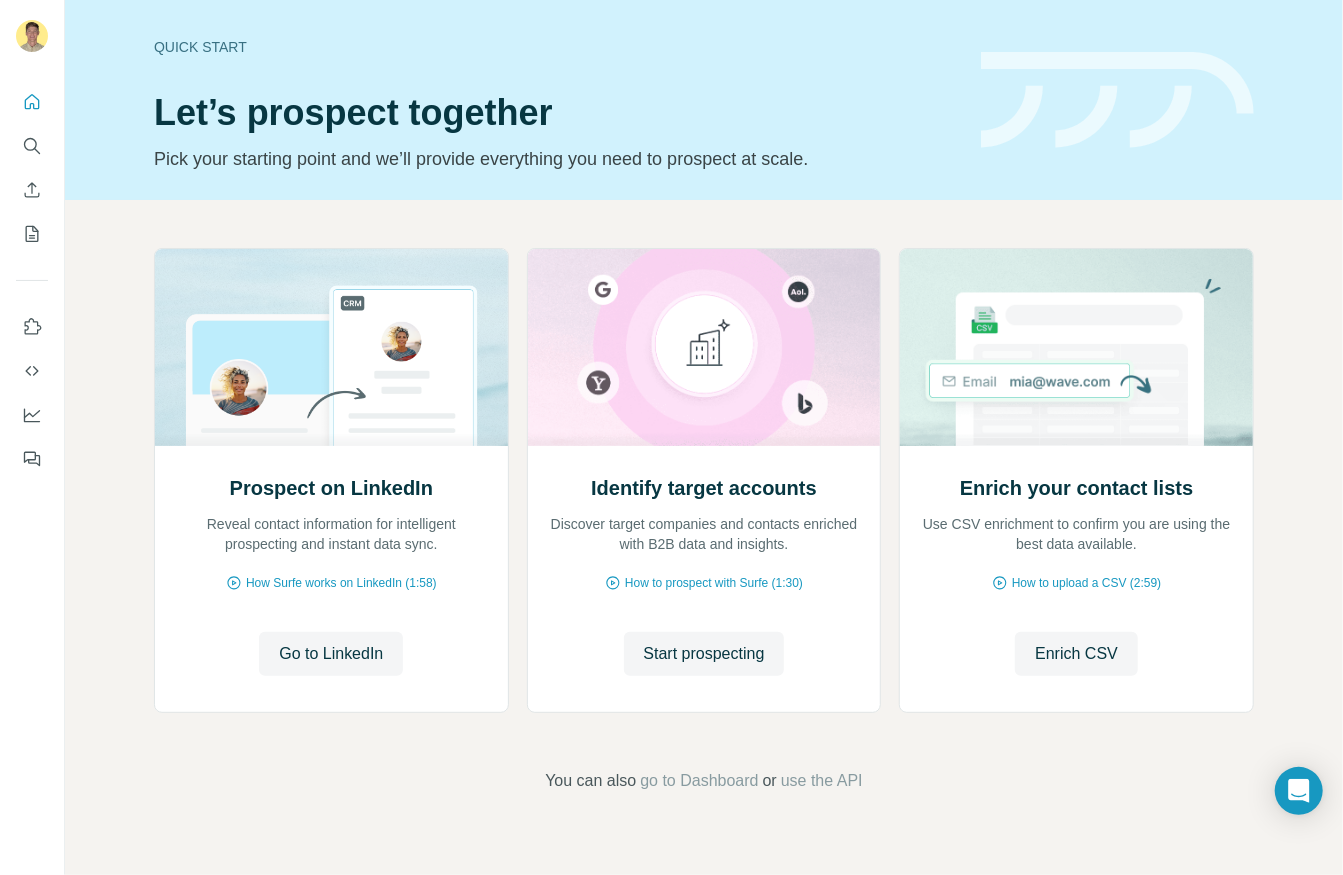 click on "Quick start" at bounding box center (555, 47) 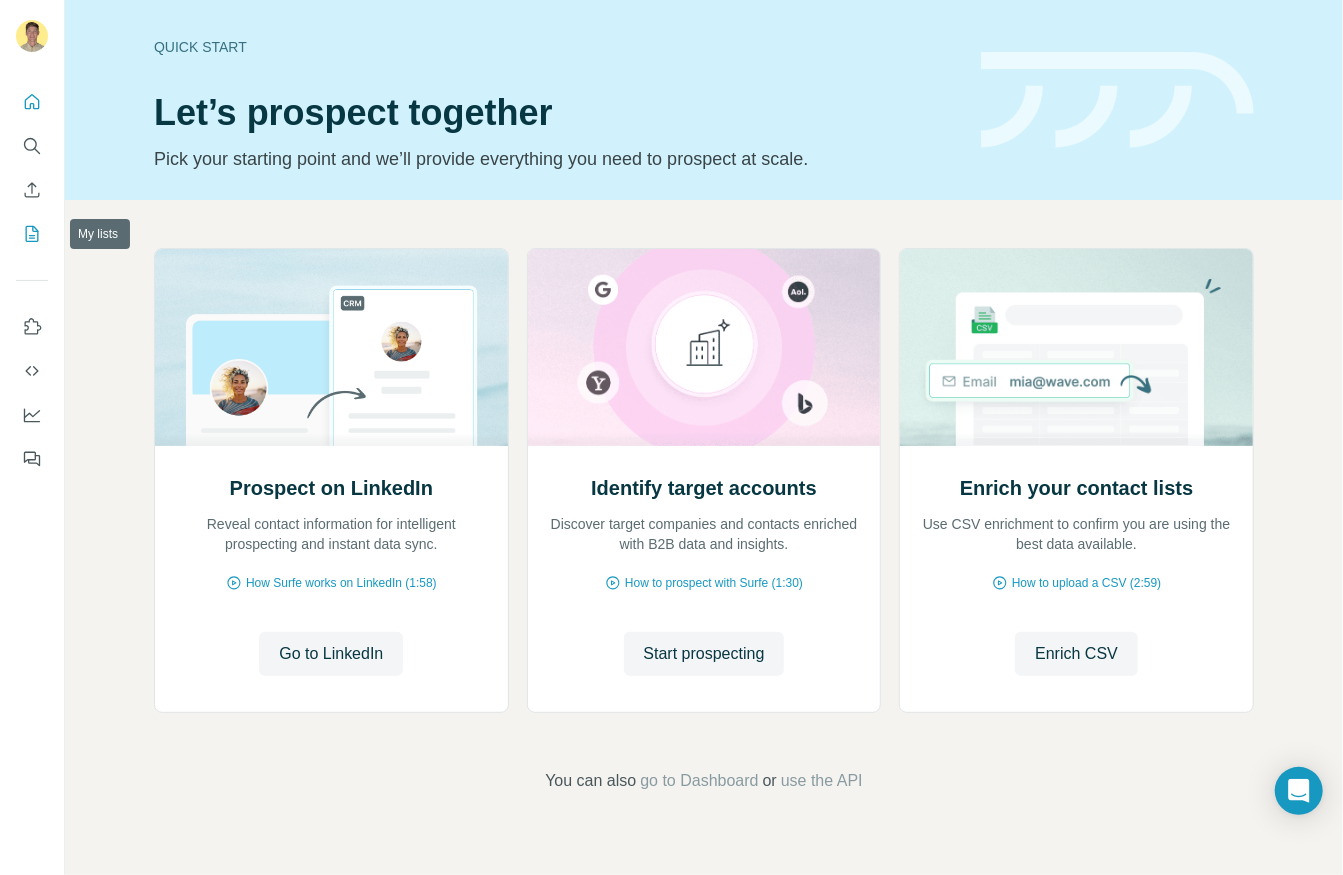 click 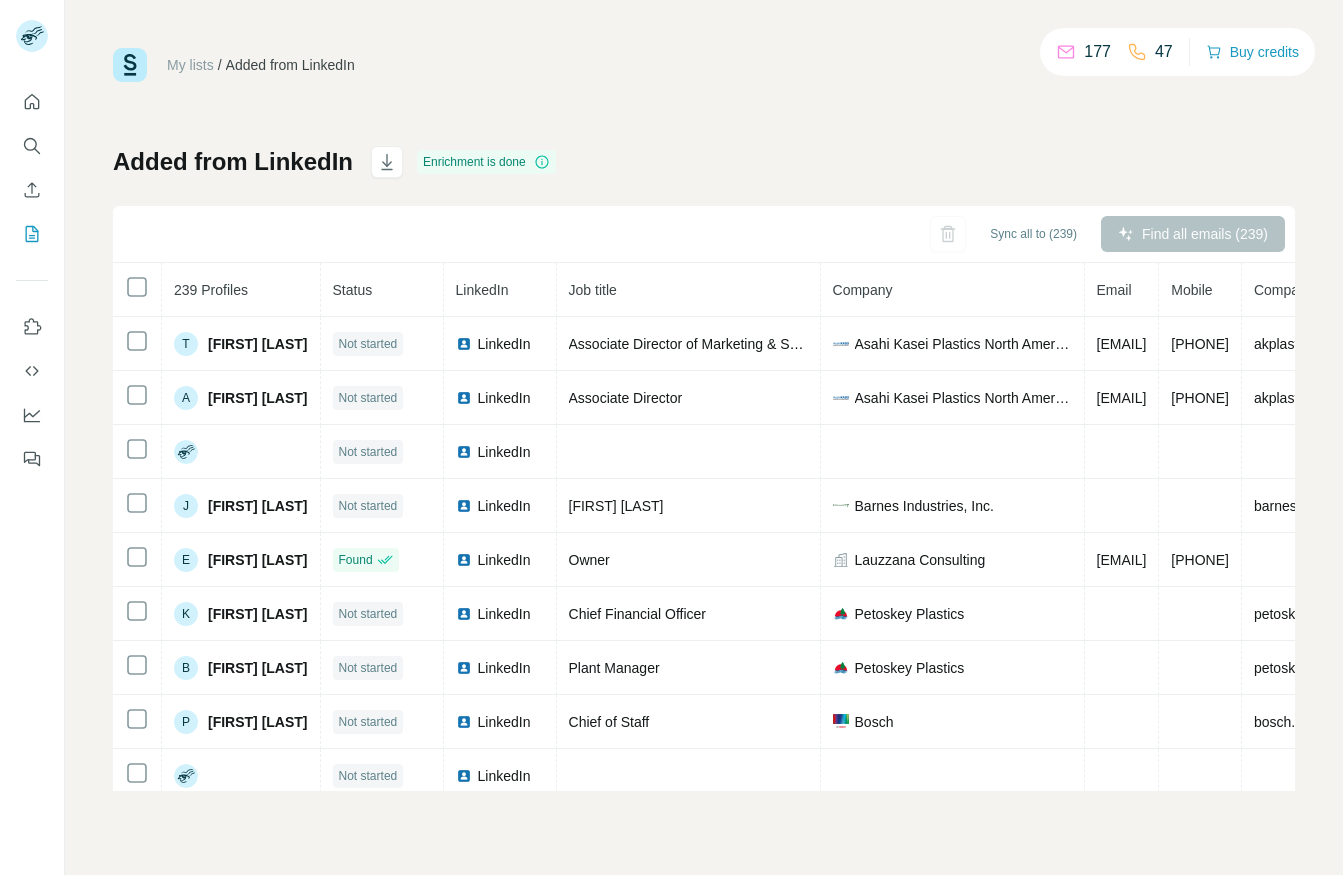 scroll, scrollTop: 0, scrollLeft: 0, axis: both 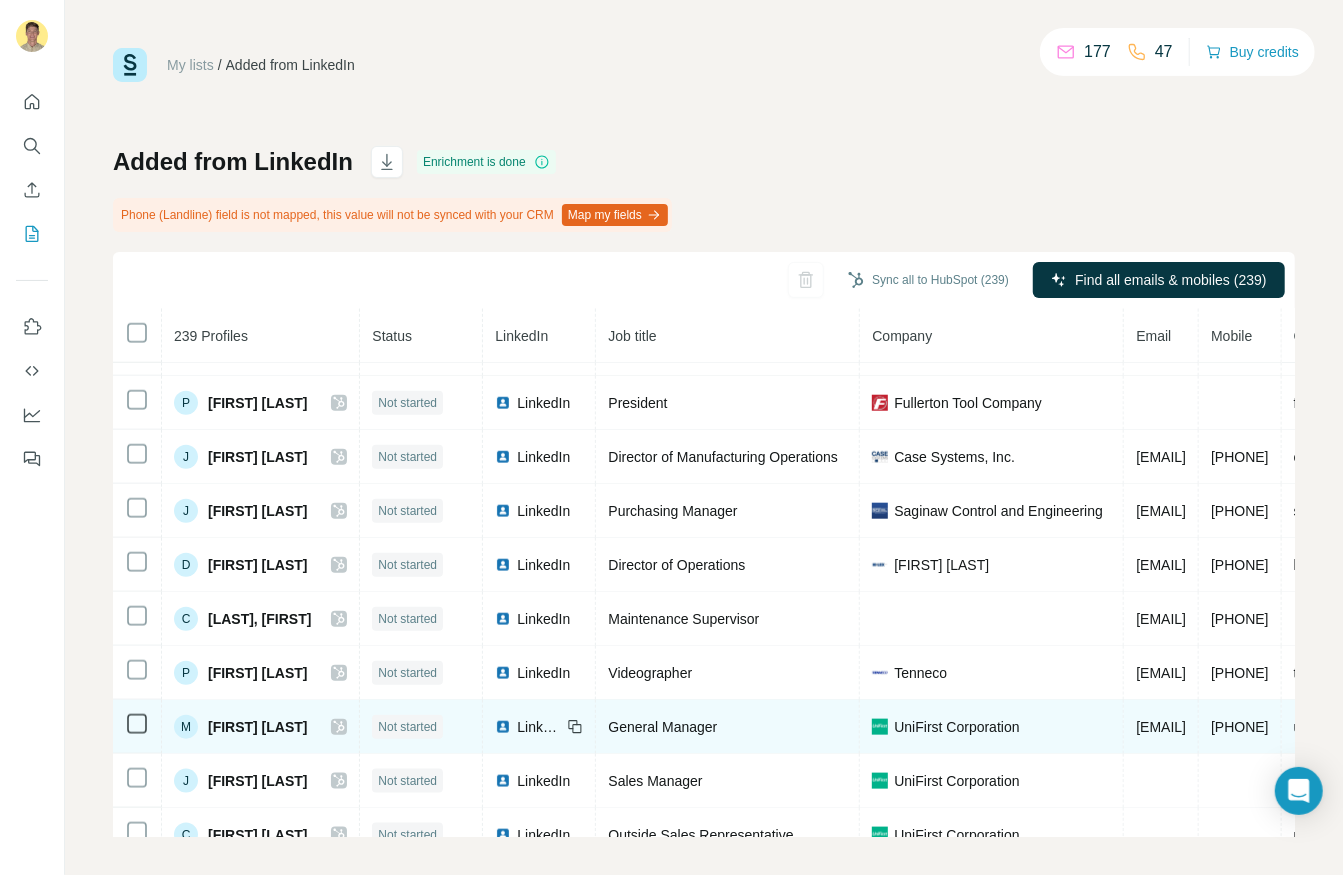 click on "General Manager" at bounding box center (662, 727) 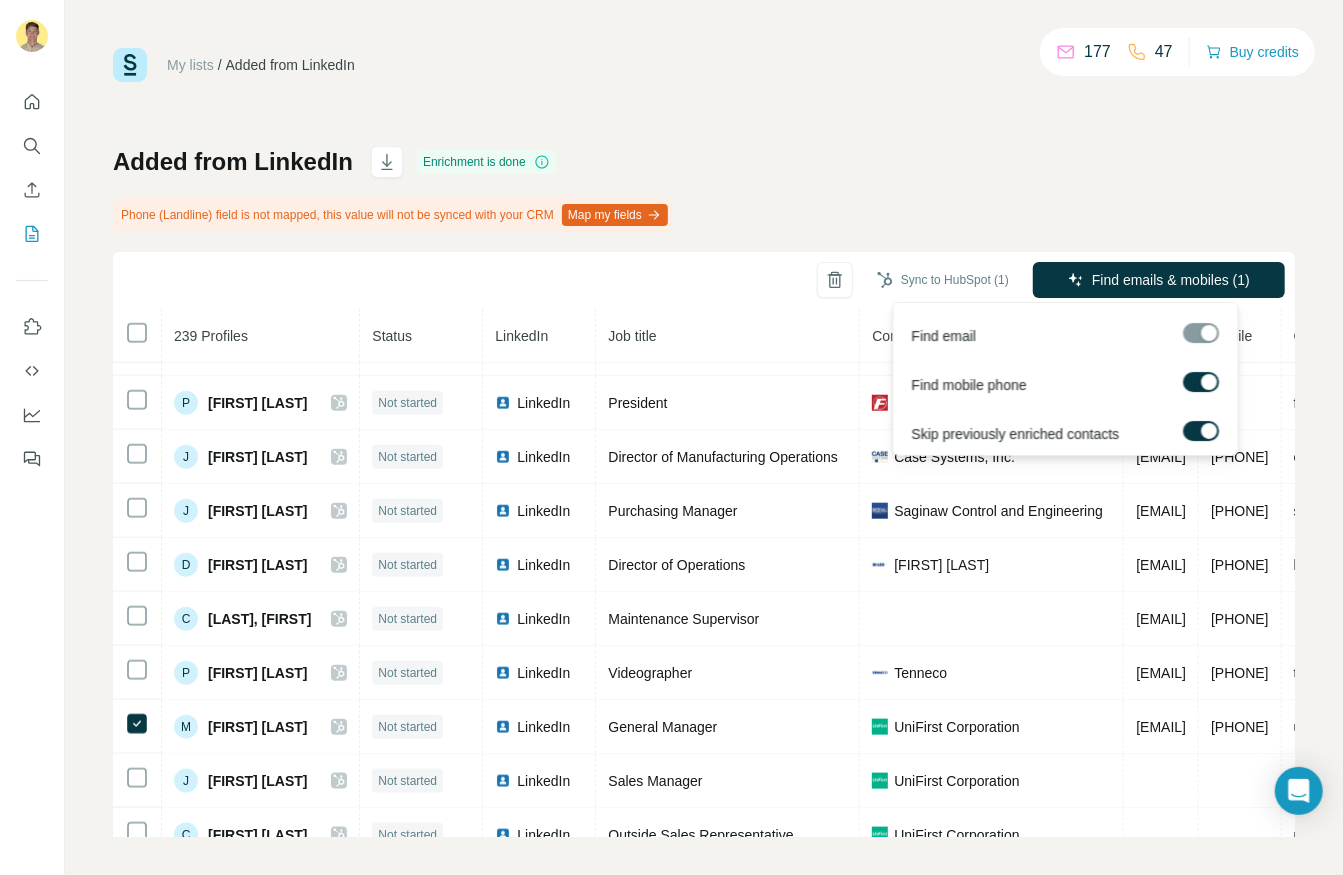 click at bounding box center (1202, 431) 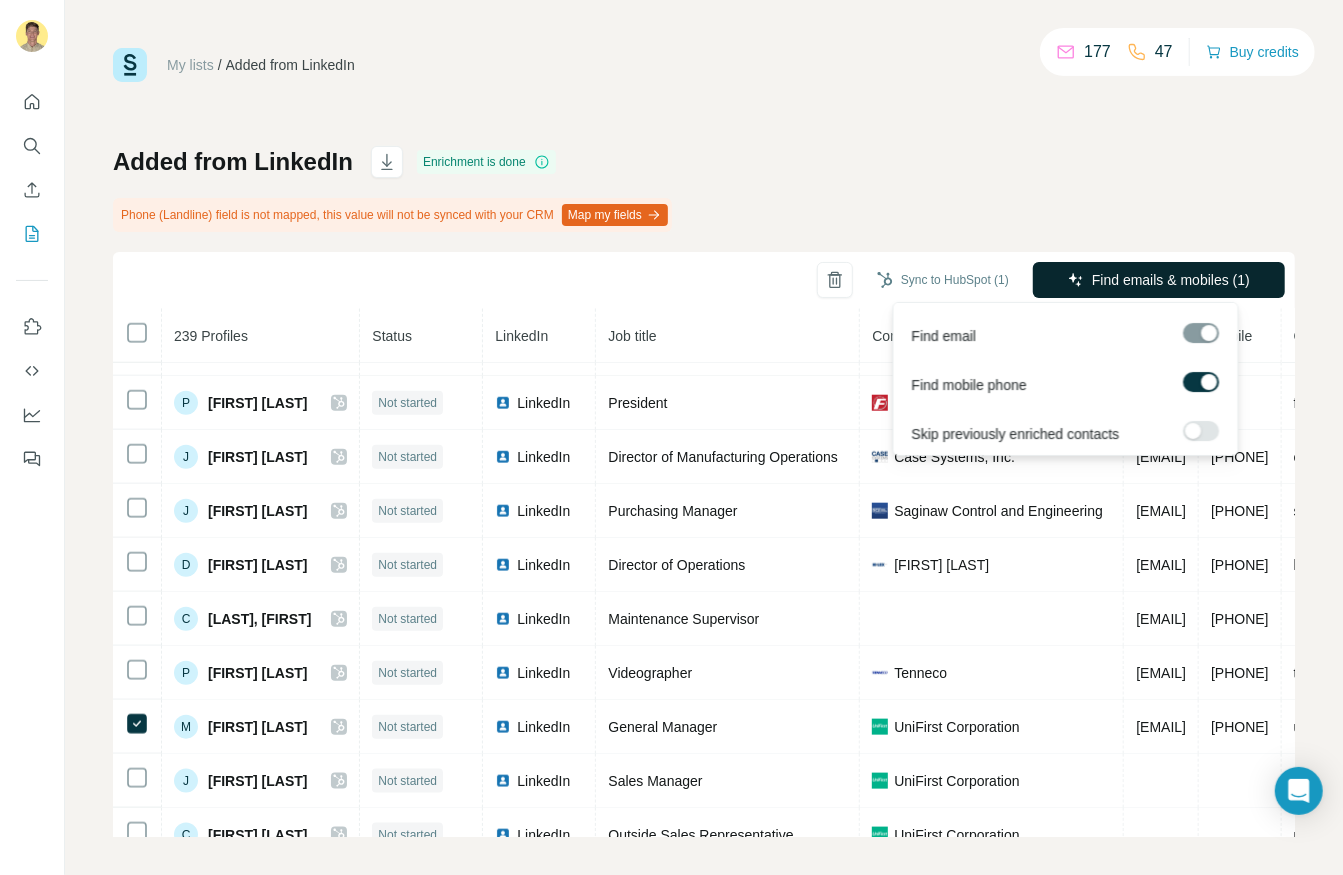 click on "Find emails & mobiles (1)" at bounding box center (1171, 280) 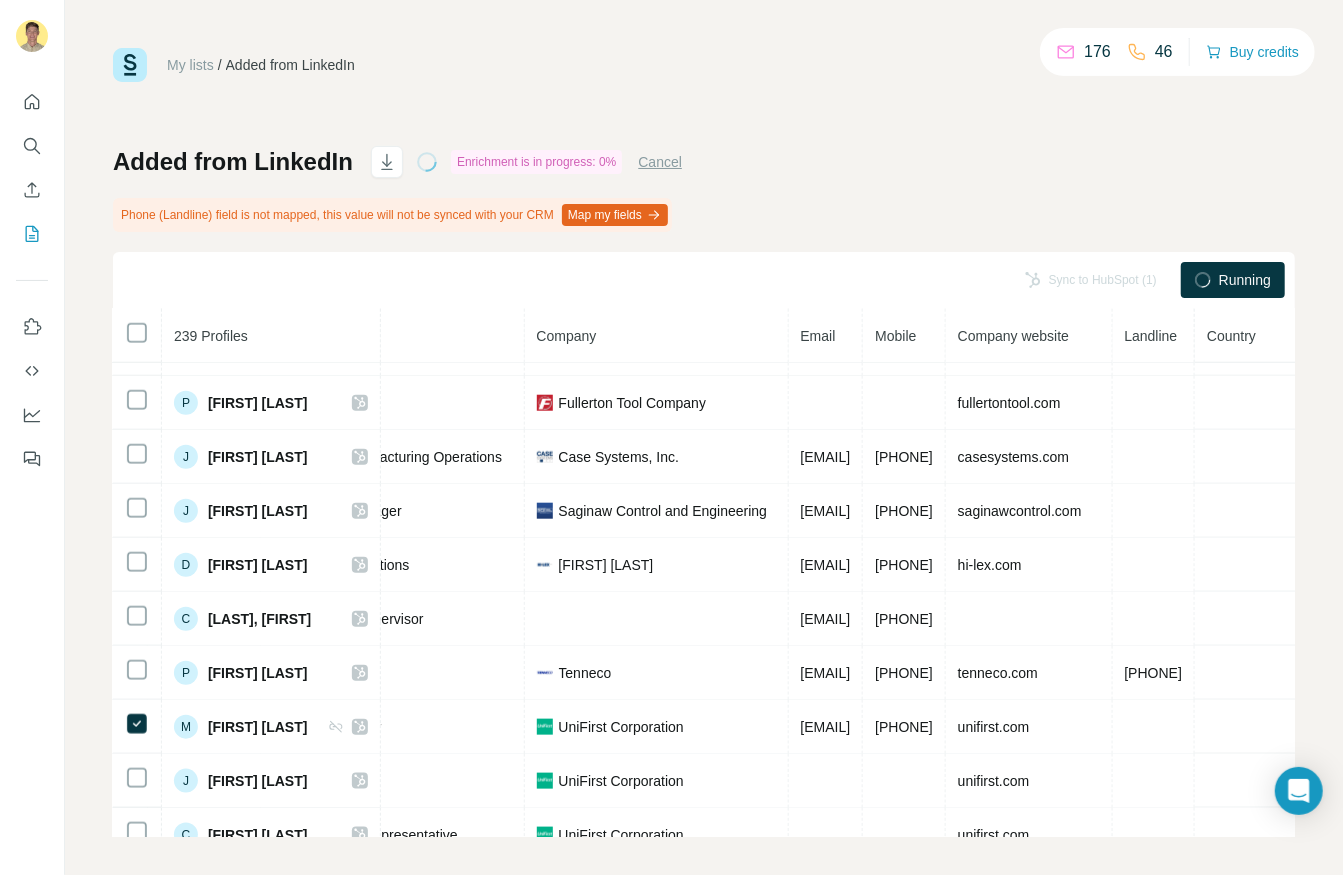 scroll, scrollTop: 1067, scrollLeft: 357, axis: both 